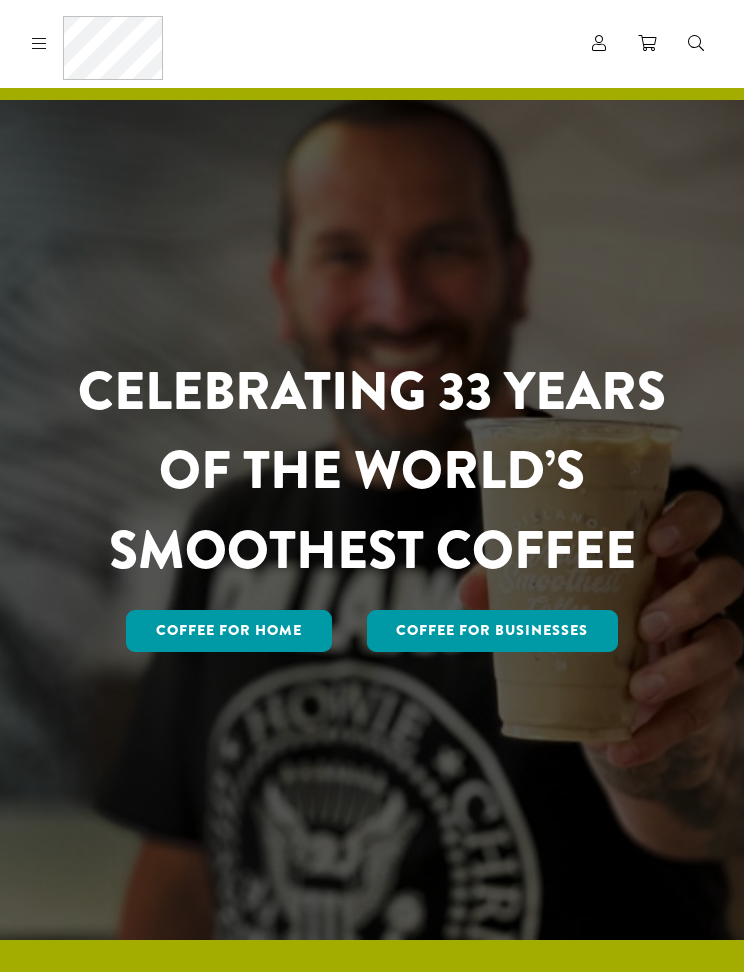 scroll, scrollTop: 0, scrollLeft: 0, axis: both 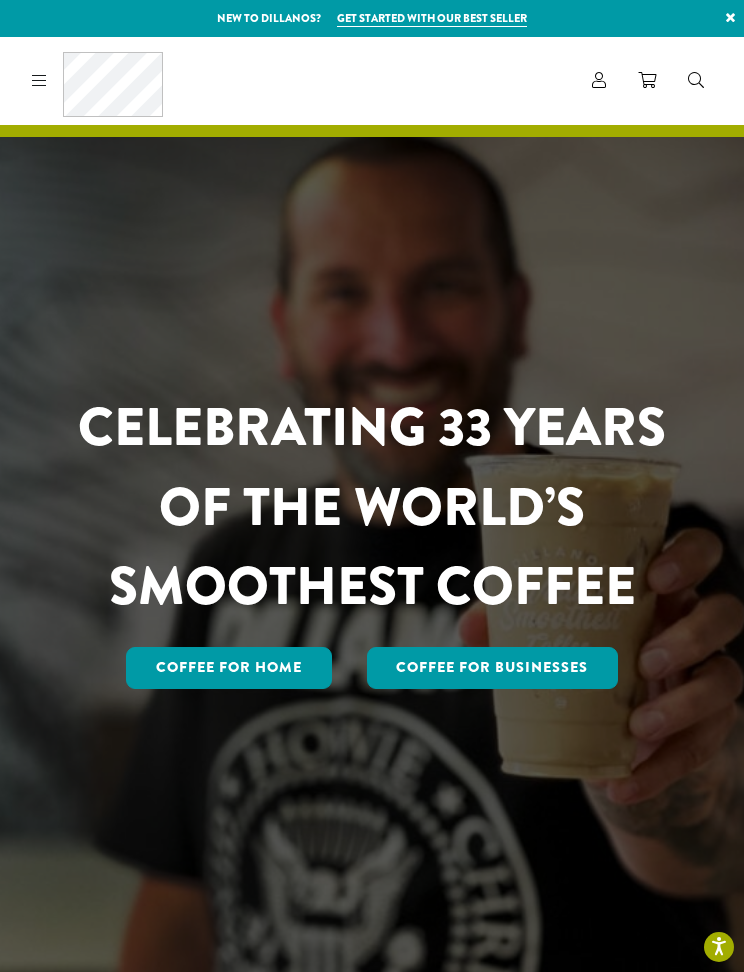 click on "Coffee All Coffees
Best Sellers
Blends
Single Origins
Dillanos Limited
Organic / Fair Trade
One Harvest
Decaf
Cold Brew
Single Serve
Drink Ingredients B22 Syrups
B22 Sauces
B22 Sweeteners
B22 Fruit Beverage Bases
B22 Chocolate Powders
B22 Blender Mixes
B22 Chai
Tea
Lotus Energy Drinks
Accessories
Merchandise New Arrivals
For Baristas
Clothing
Drinkware
Hydro Flask
Books
Swag
Gift Cards
On Sale
Brewing Barista Tools
Drip
French Press
Pour Over
Chemex
Cold Brew
Grinding
Filters
Kettles
Carafes
Shop
All Coffee
Drink Ingredients
DCR Merchandise
Brew & Serve
Businesses
Subscriptions
Contact
Blog
What are you searching for? ×" at bounding box center (372, 87) 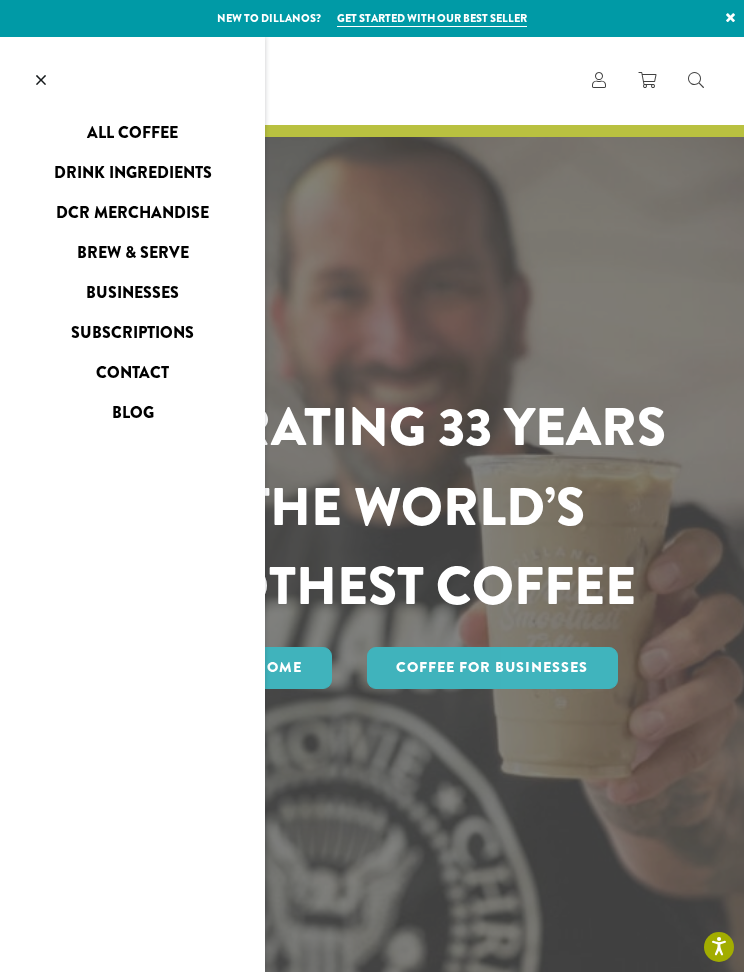 click on "Drink Ingredients" at bounding box center [132, 173] 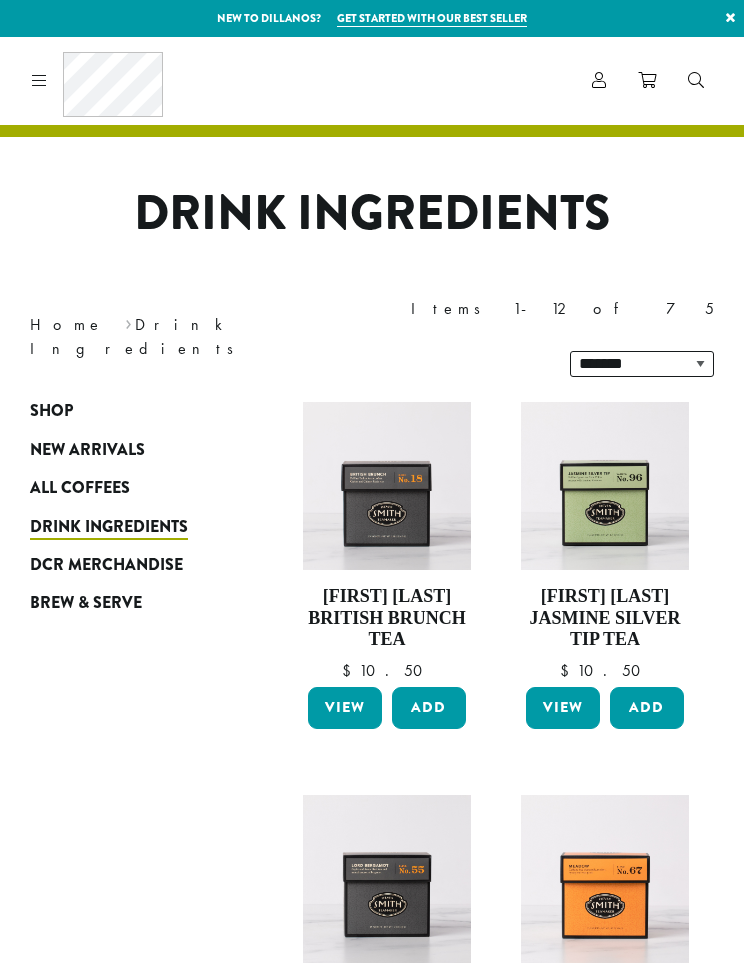 scroll, scrollTop: 0, scrollLeft: 0, axis: both 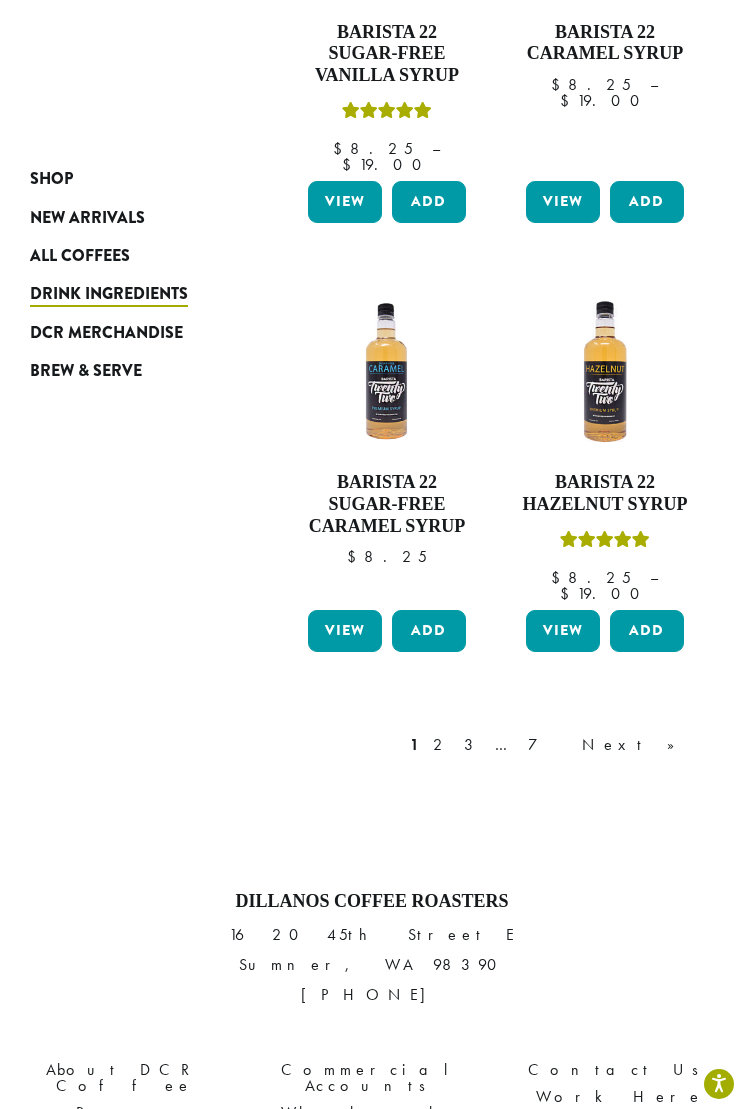 click on "Next »" at bounding box center [635, 745] 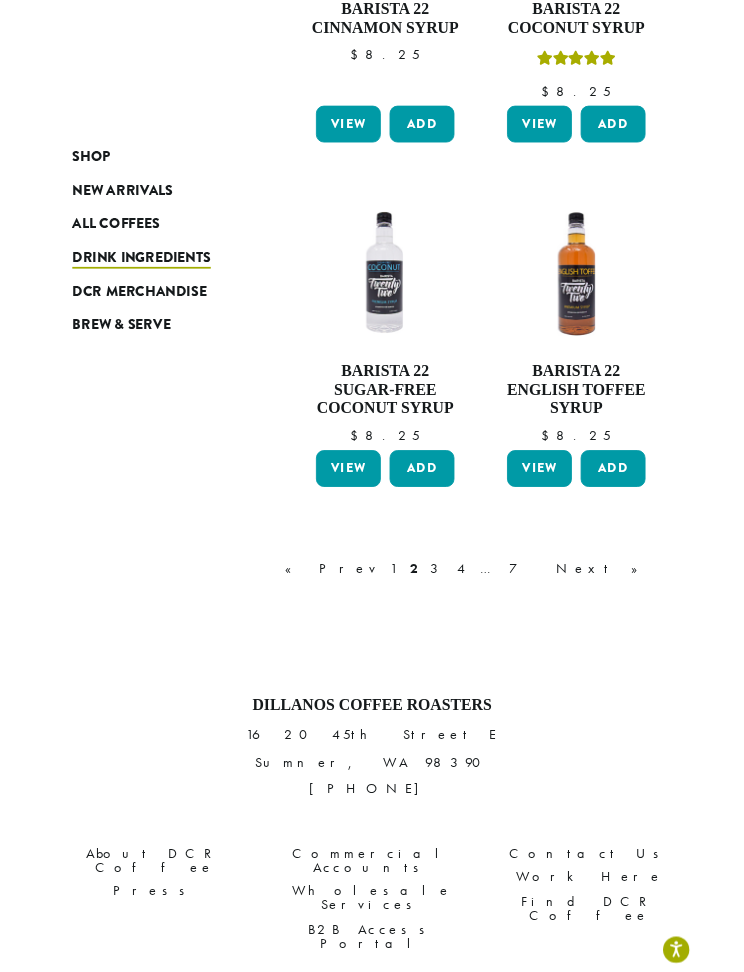 scroll, scrollTop: 2198, scrollLeft: 0, axis: vertical 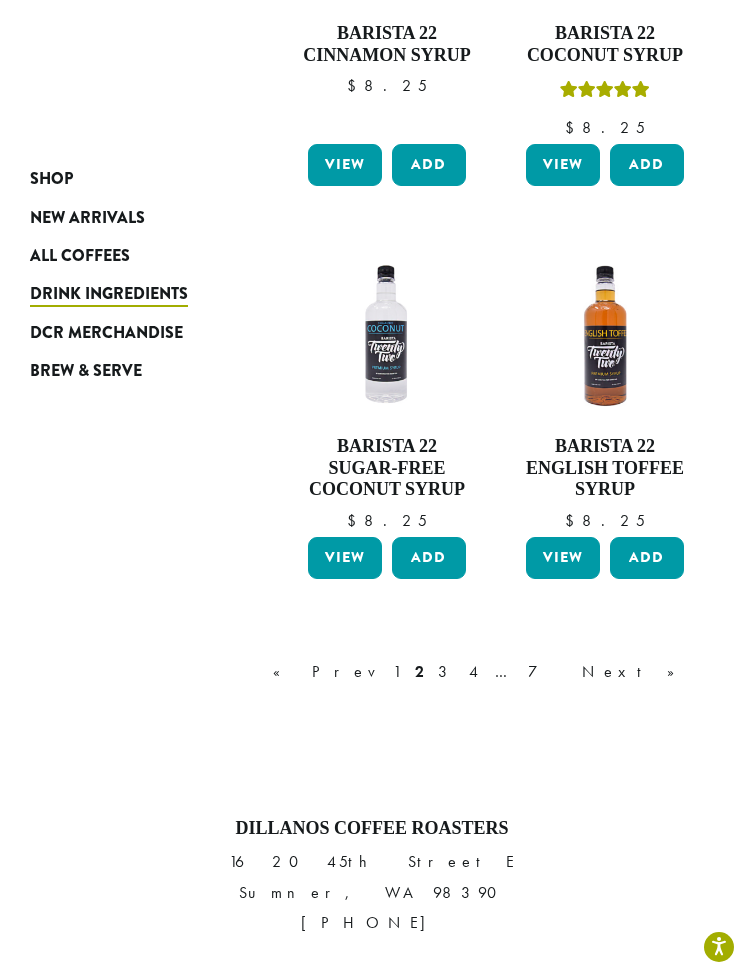 click on "Next »" at bounding box center [635, 672] 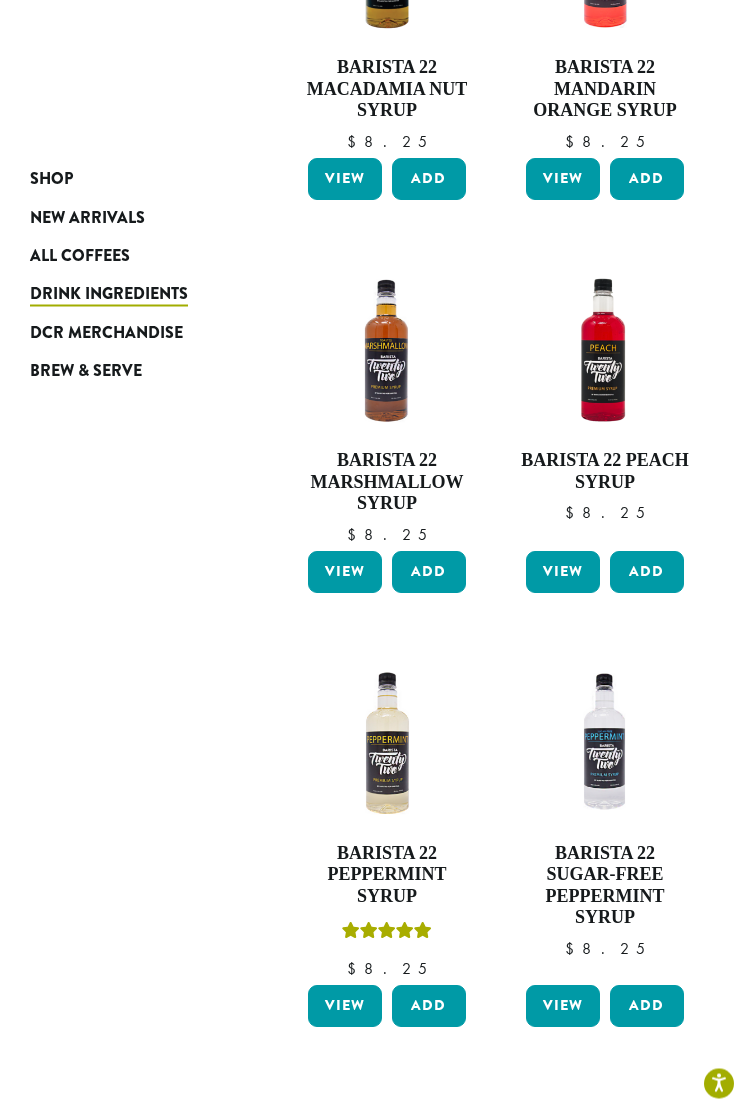 scroll, scrollTop: 1768, scrollLeft: 0, axis: vertical 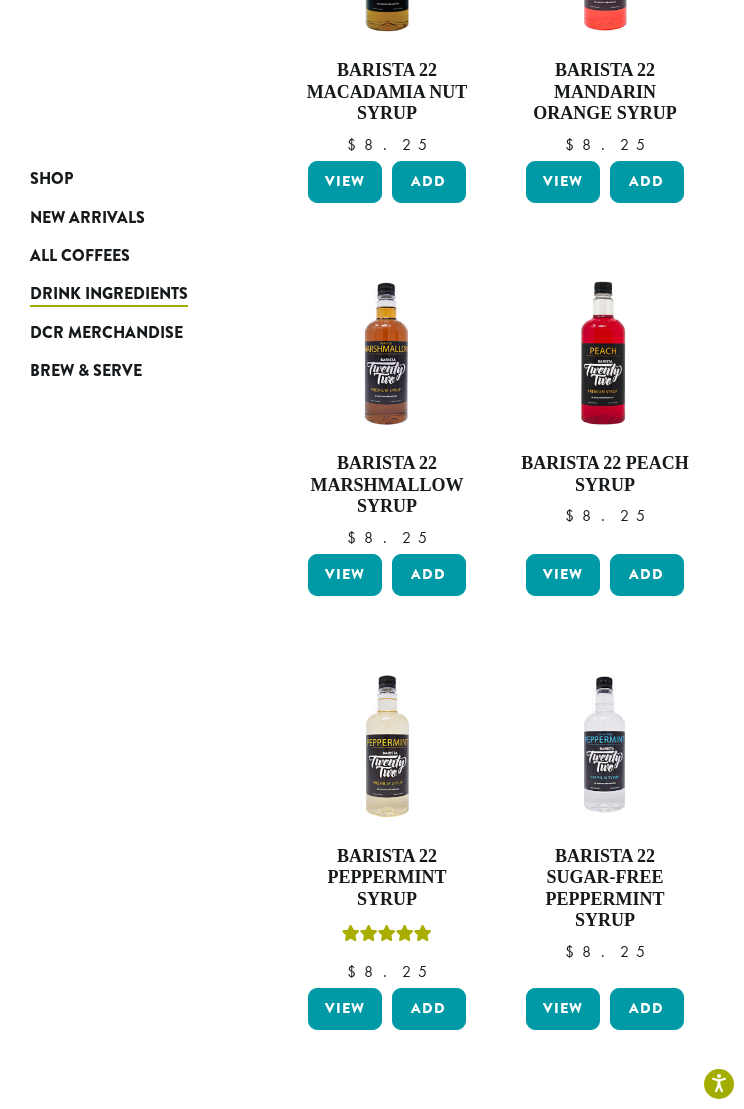click on "Shop" at bounding box center (51, 179) 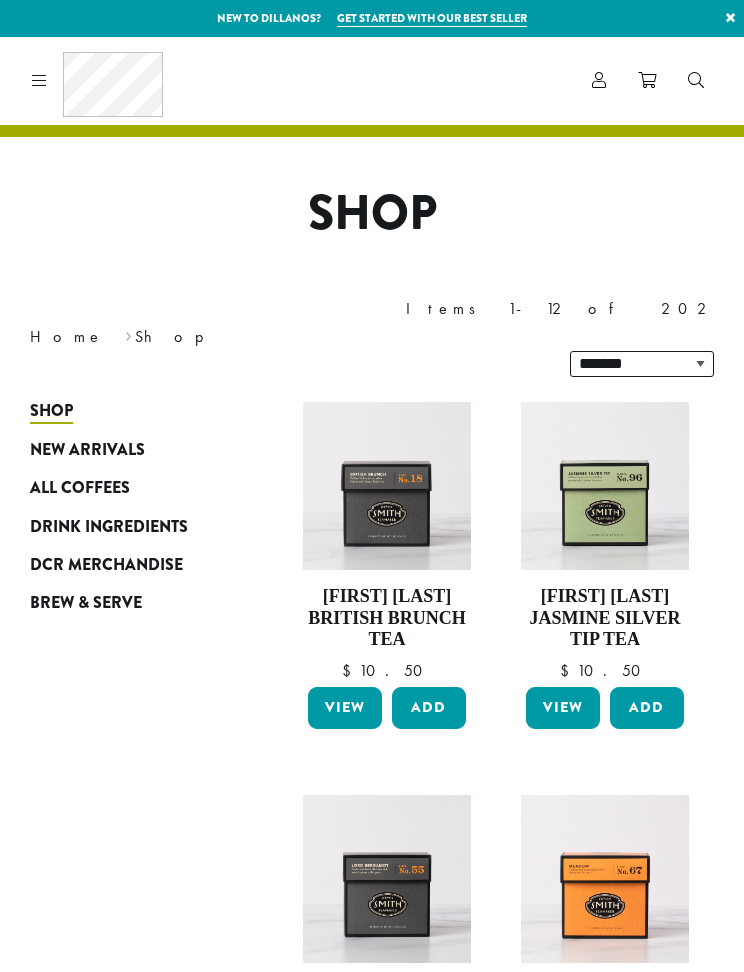 scroll, scrollTop: -3, scrollLeft: 0, axis: vertical 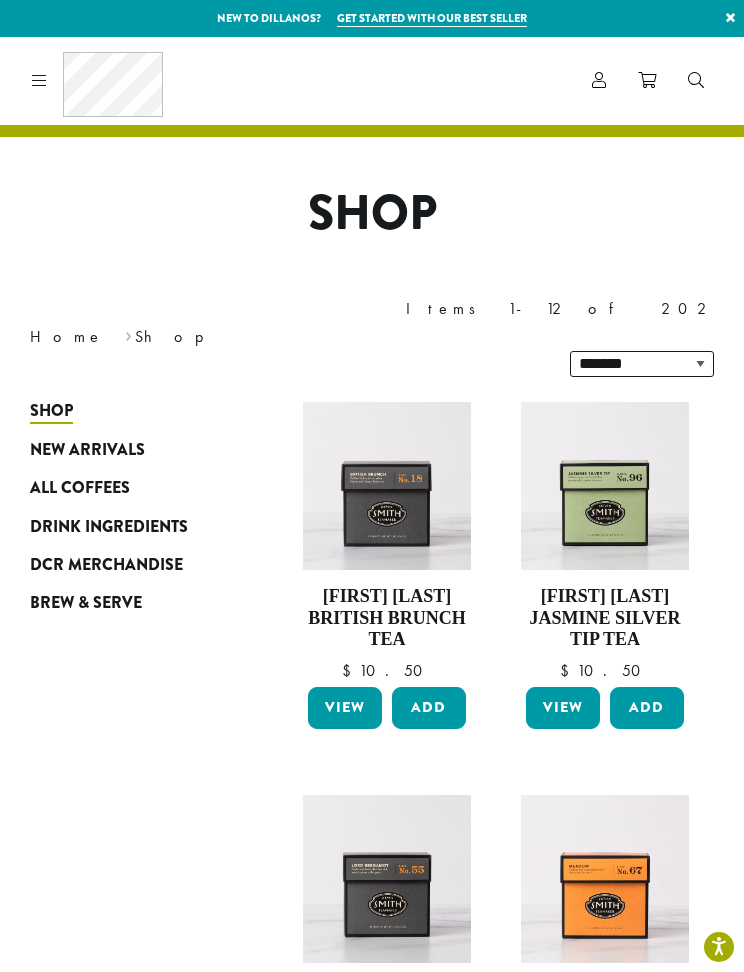 click at bounding box center [35, 80] 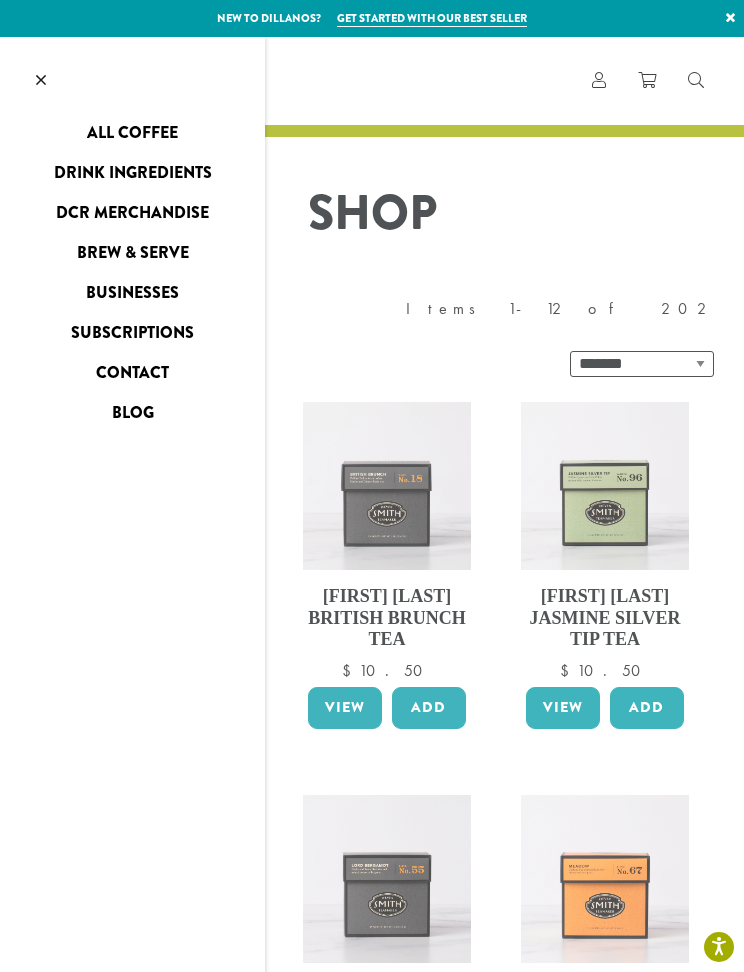 click on "Brew & Serve" at bounding box center [132, 253] 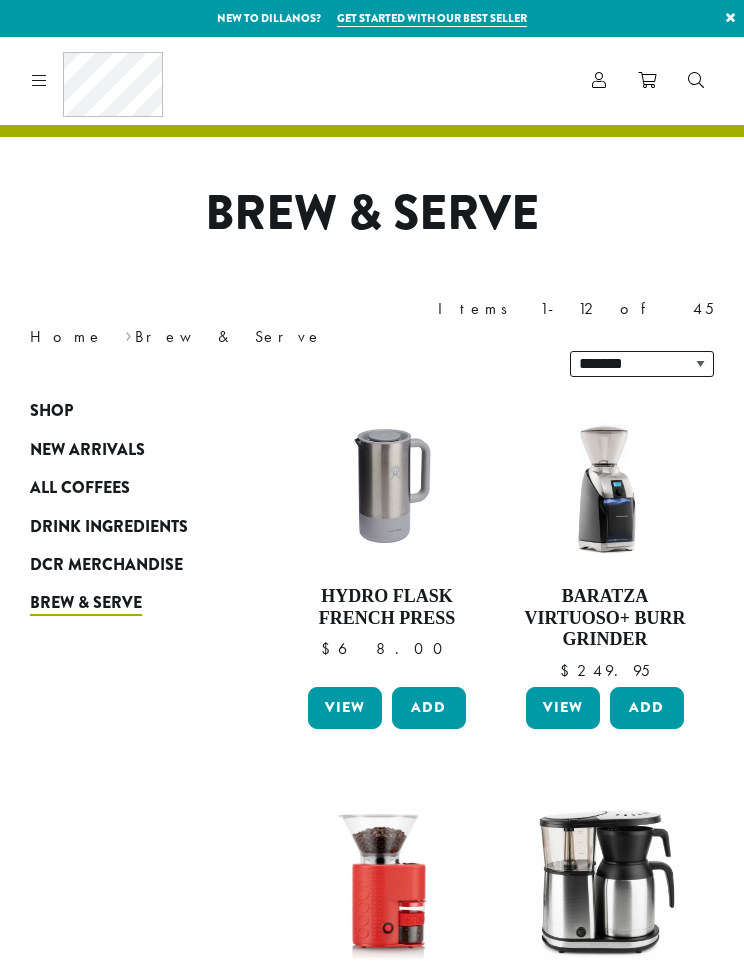scroll, scrollTop: 0, scrollLeft: 0, axis: both 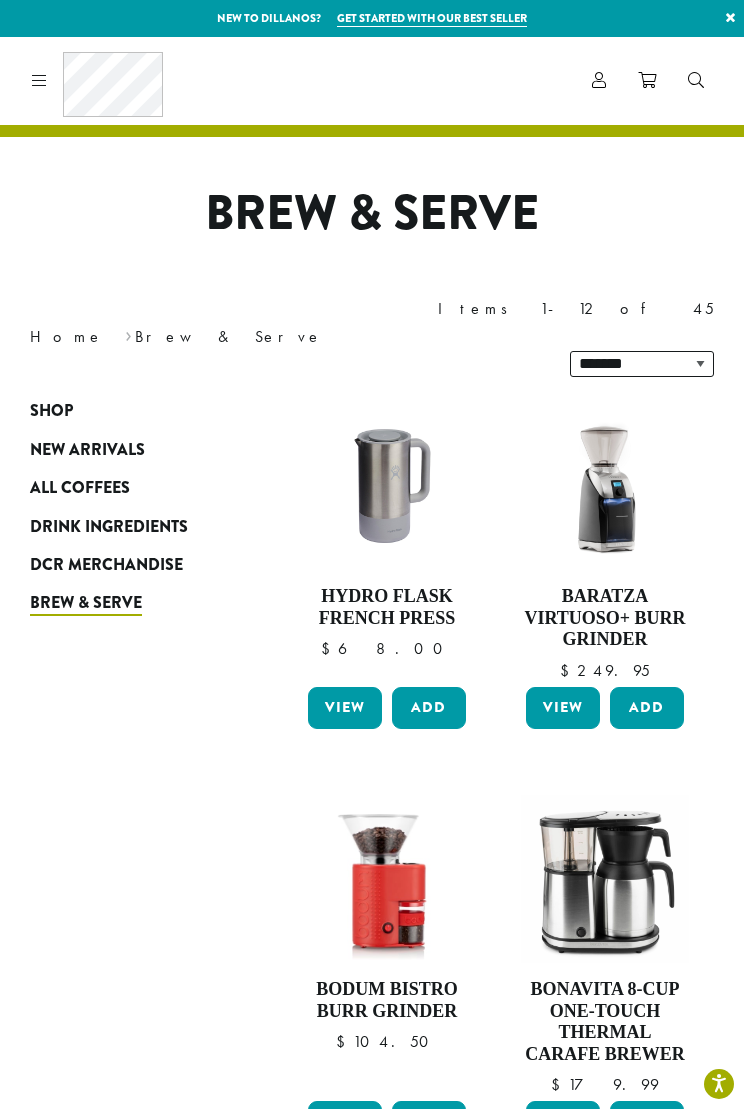 click on "All Coffees" at bounding box center (80, 488) 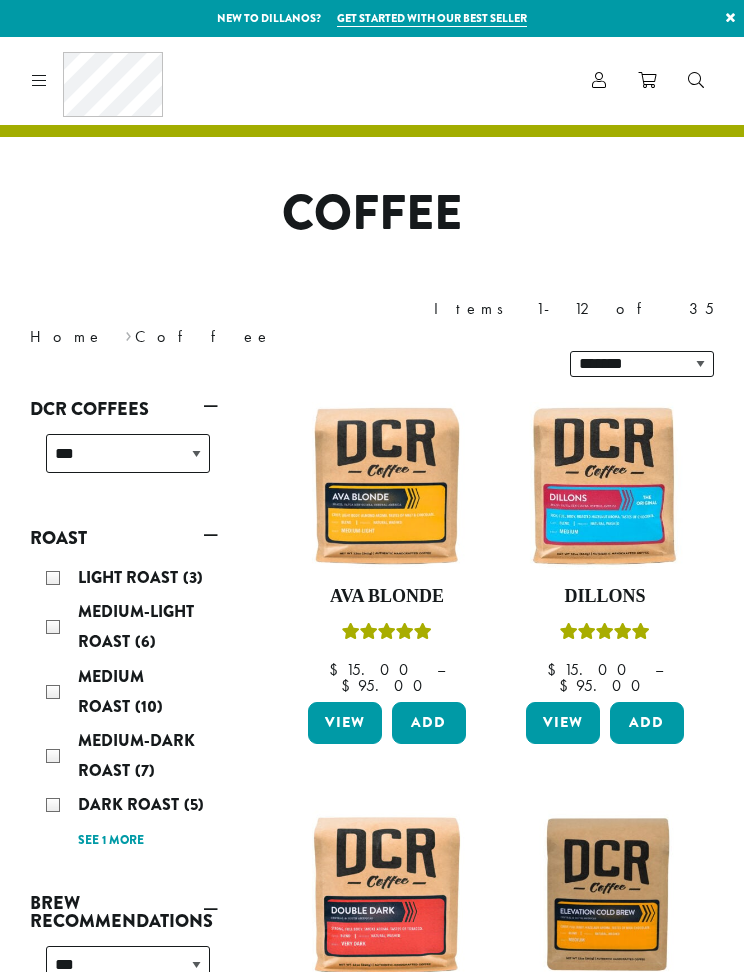 scroll, scrollTop: 0, scrollLeft: 0, axis: both 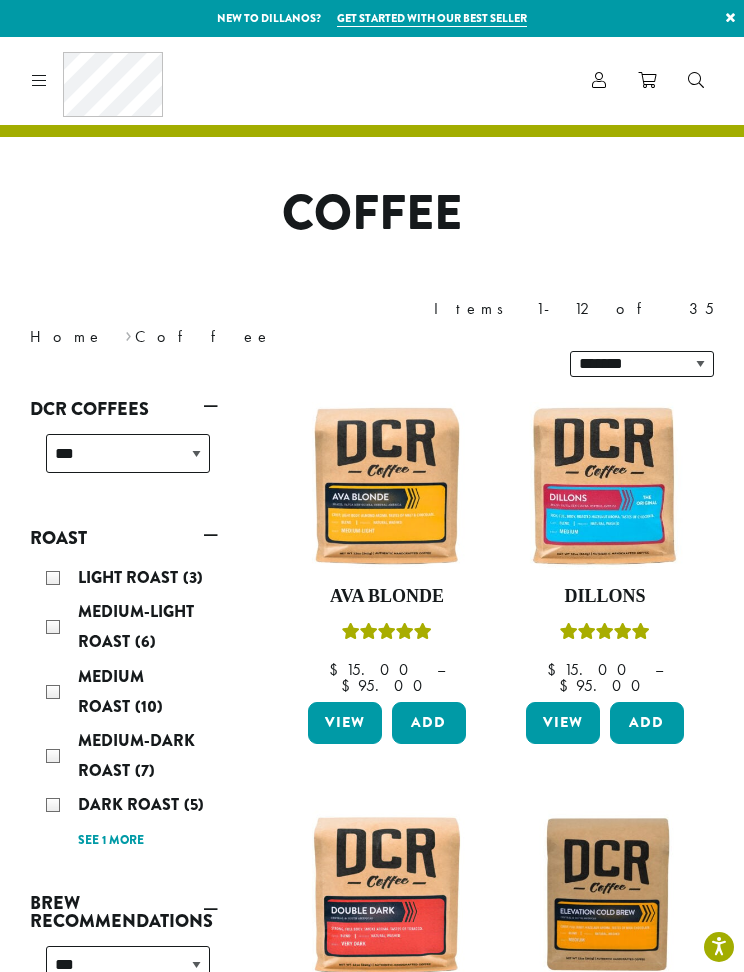 click at bounding box center [605, 486] 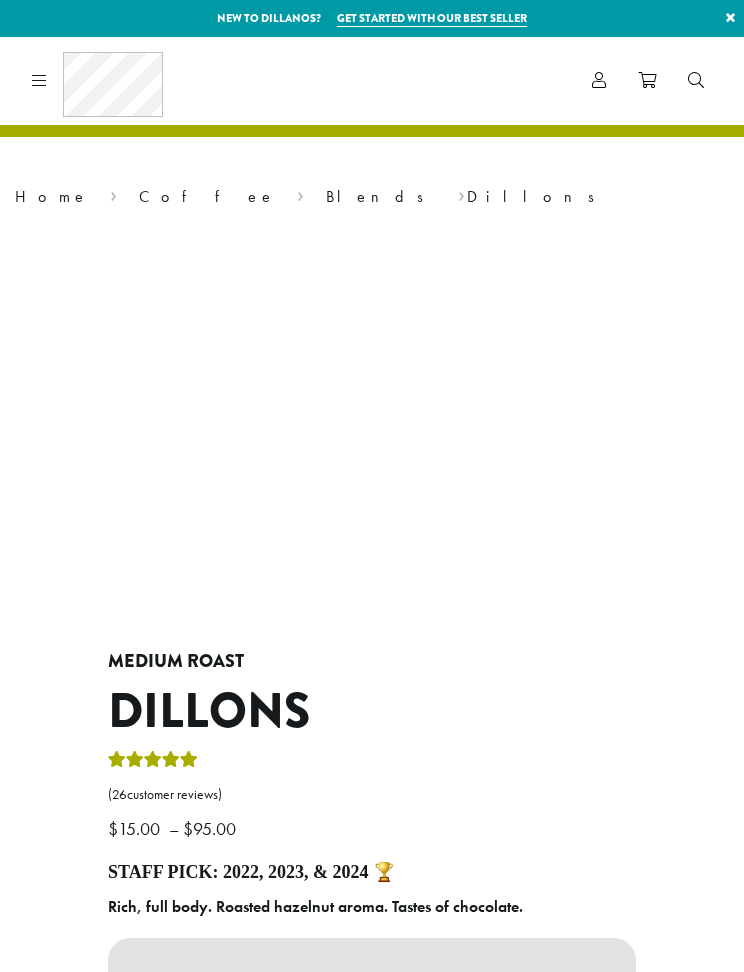 scroll, scrollTop: 0, scrollLeft: 0, axis: both 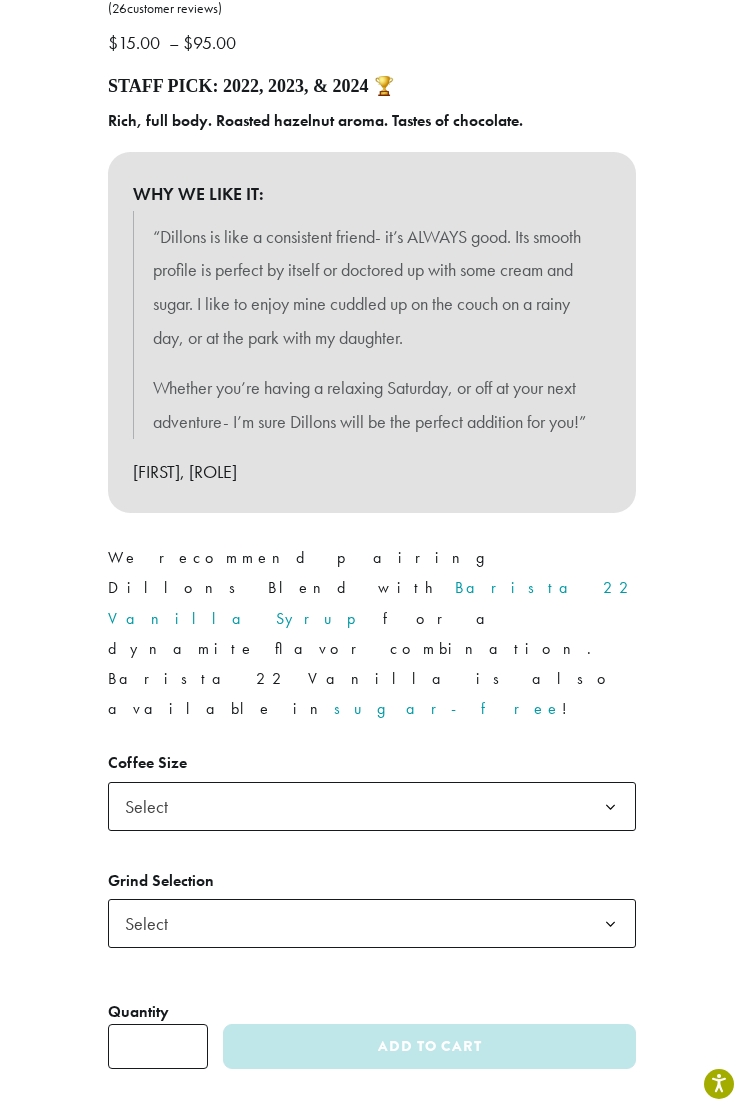 click on "Select" 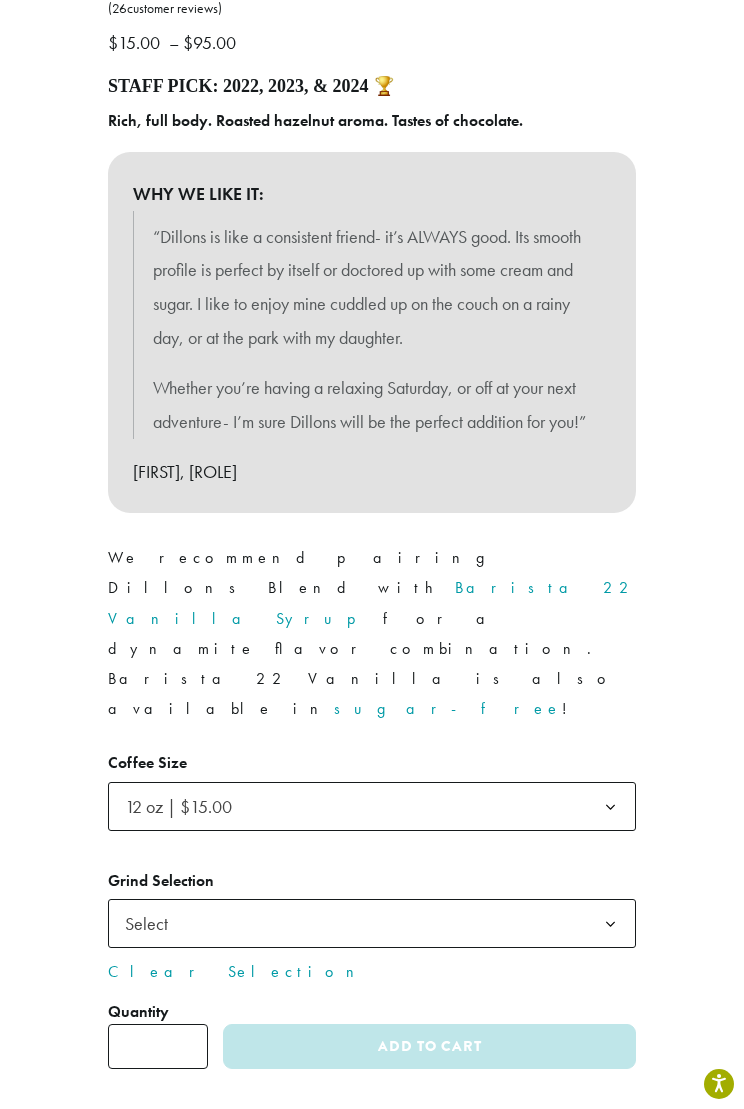 click on "Select" 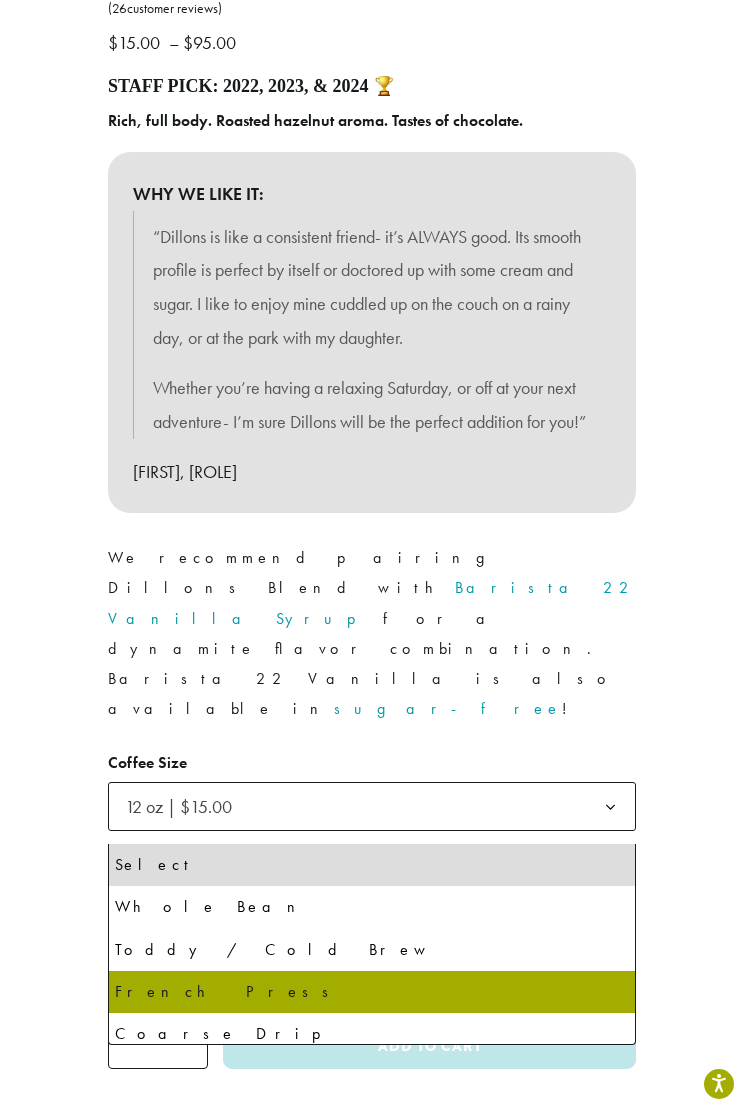 select on "*********" 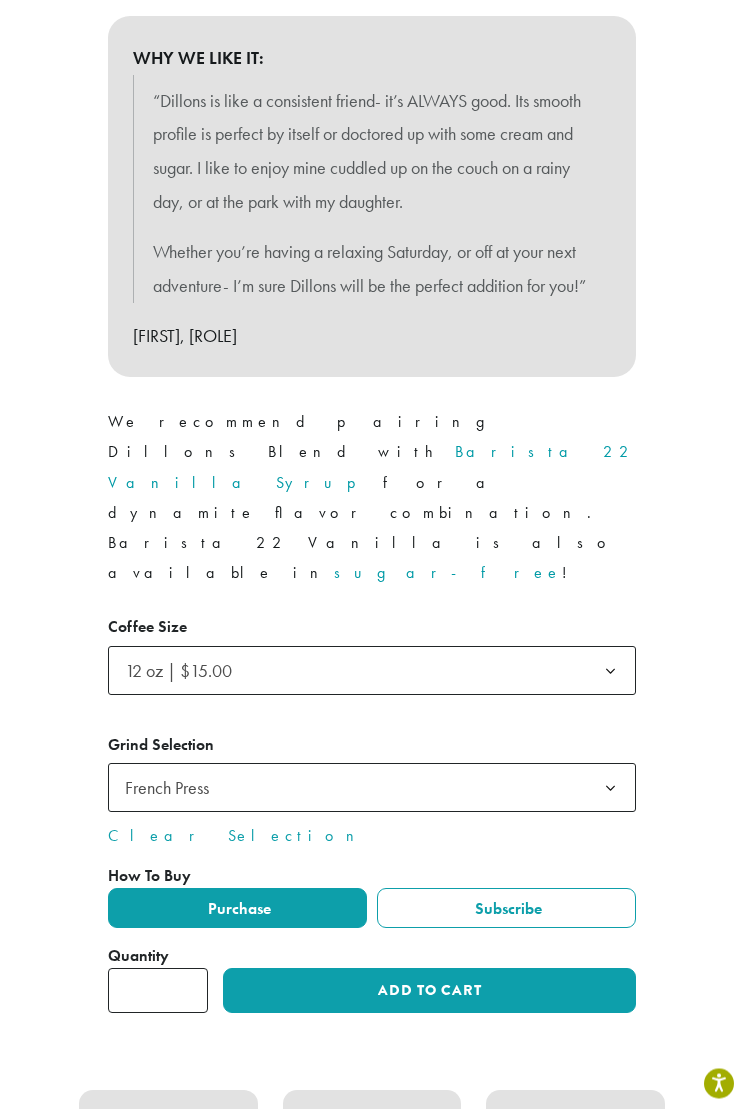 scroll, scrollTop: 922, scrollLeft: 0, axis: vertical 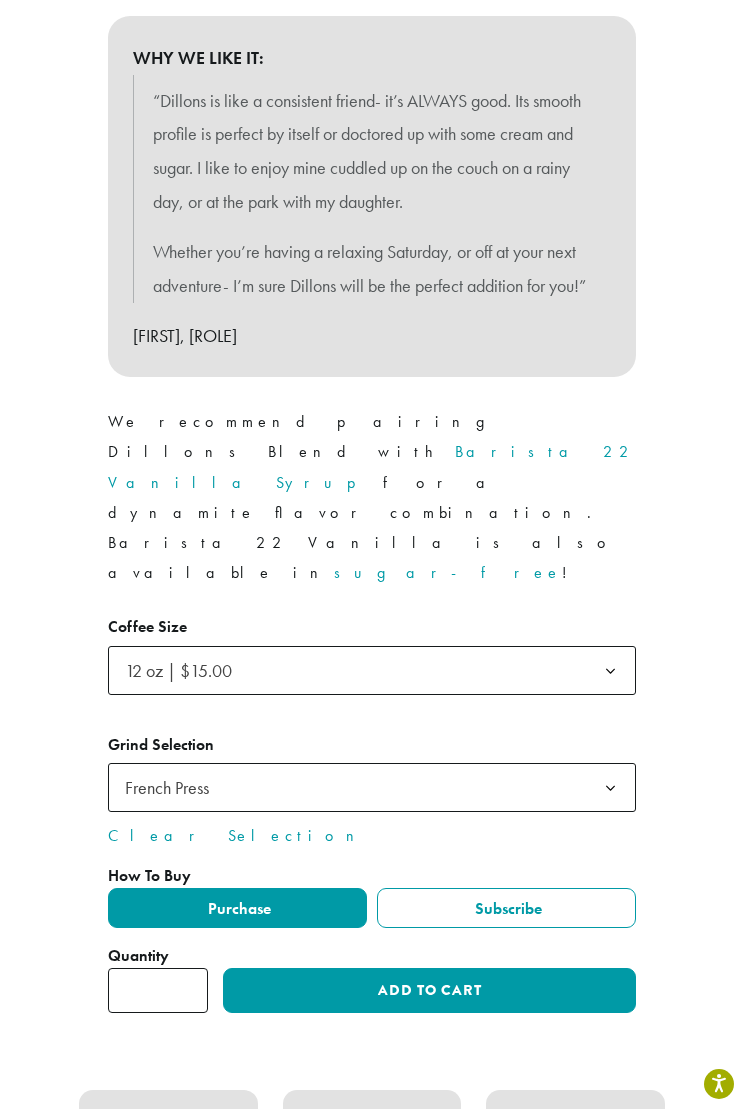 click on "Purchase" 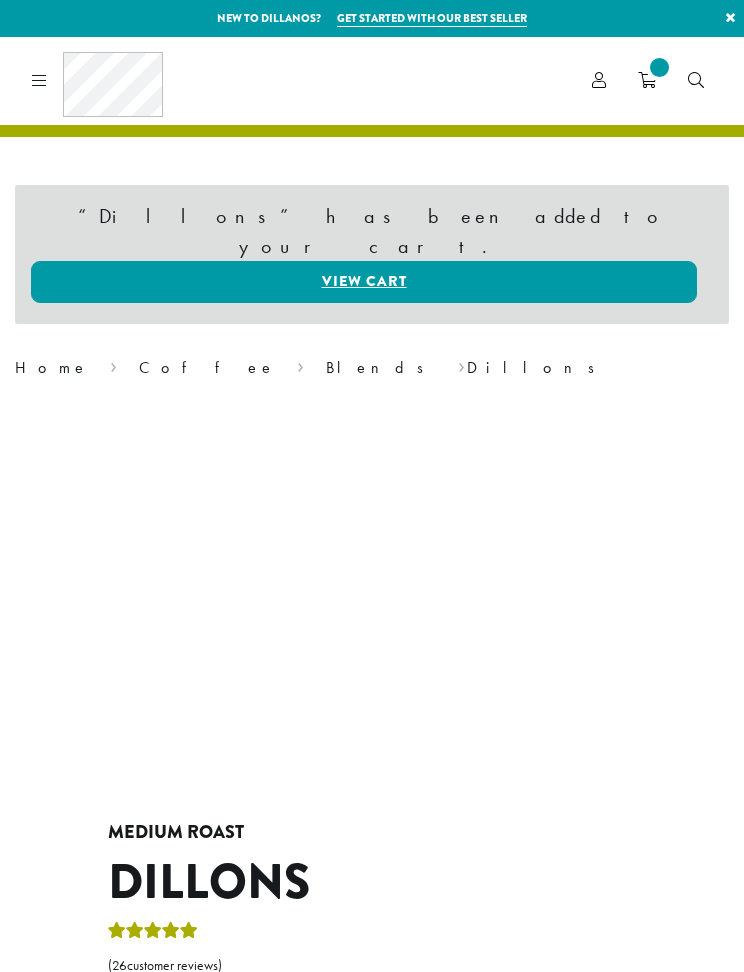 scroll, scrollTop: 0, scrollLeft: 0, axis: both 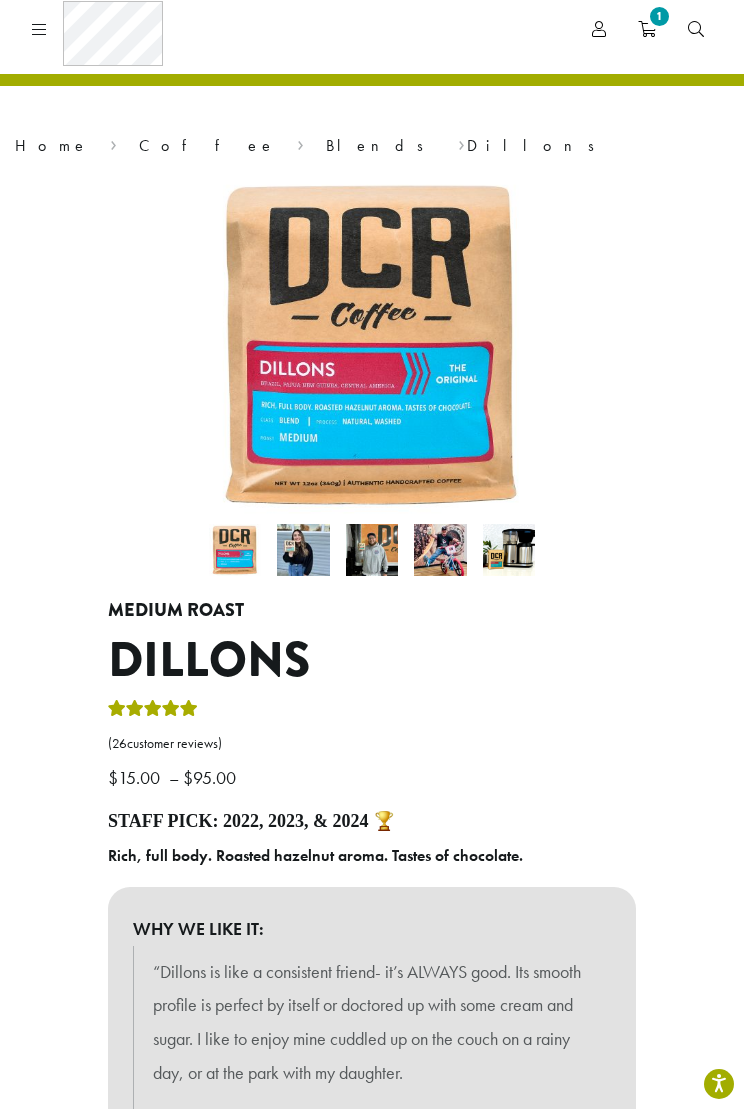 click on "Coffee" at bounding box center (207, 145) 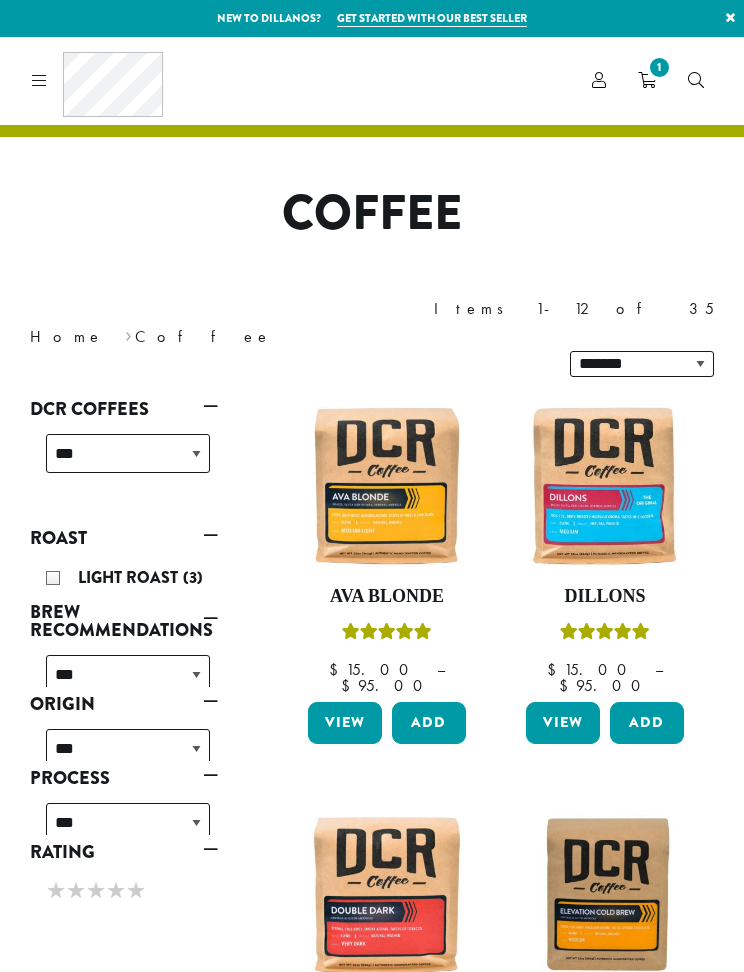 scroll, scrollTop: 0, scrollLeft: 0, axis: both 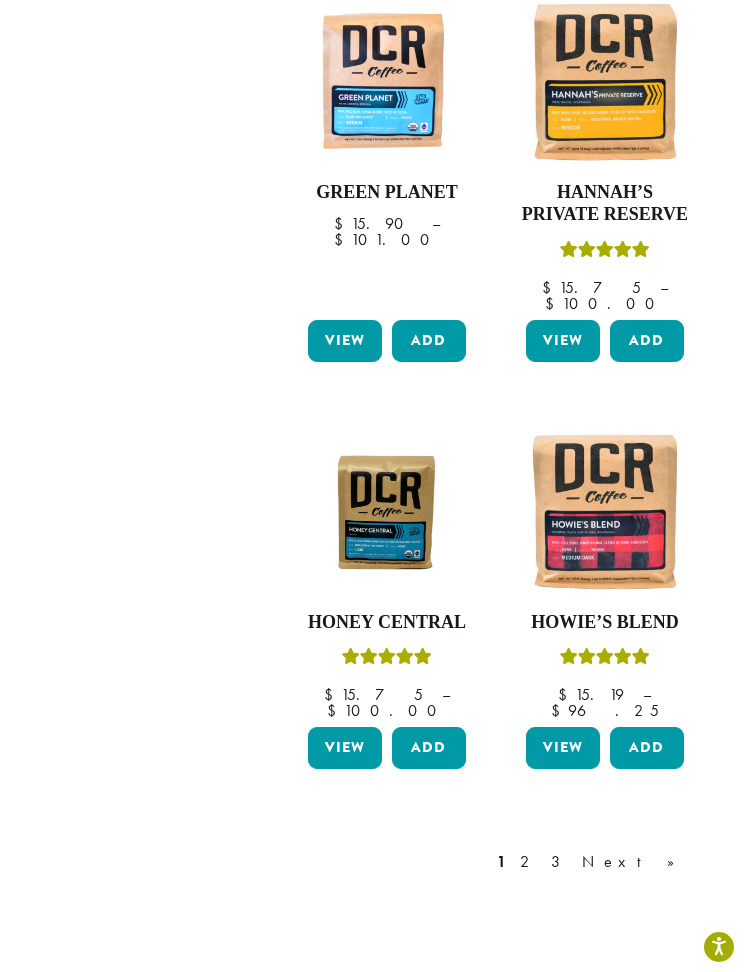 click on "Next »" at bounding box center (635, 862) 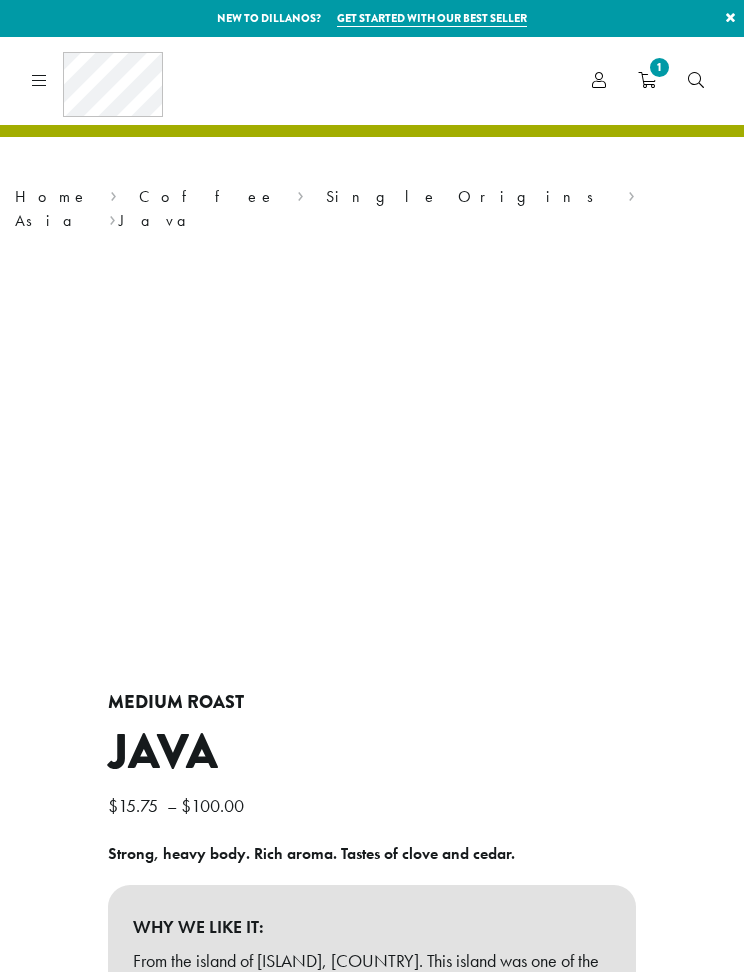 scroll, scrollTop: 0, scrollLeft: 0, axis: both 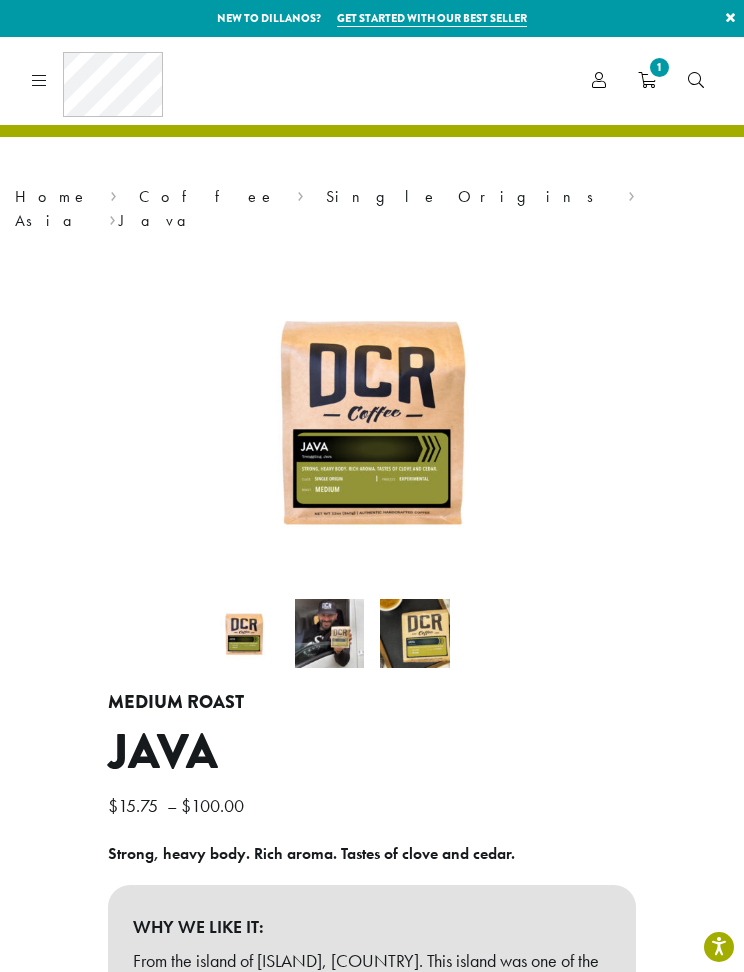 click on "Coffee" at bounding box center [207, 196] 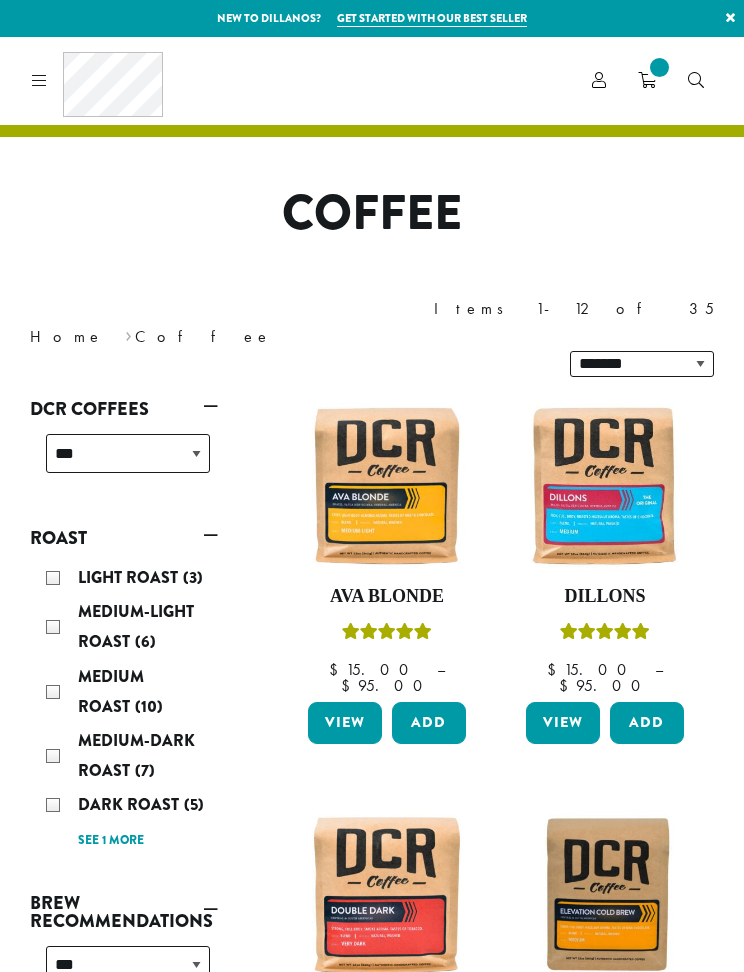scroll, scrollTop: 0, scrollLeft: 0, axis: both 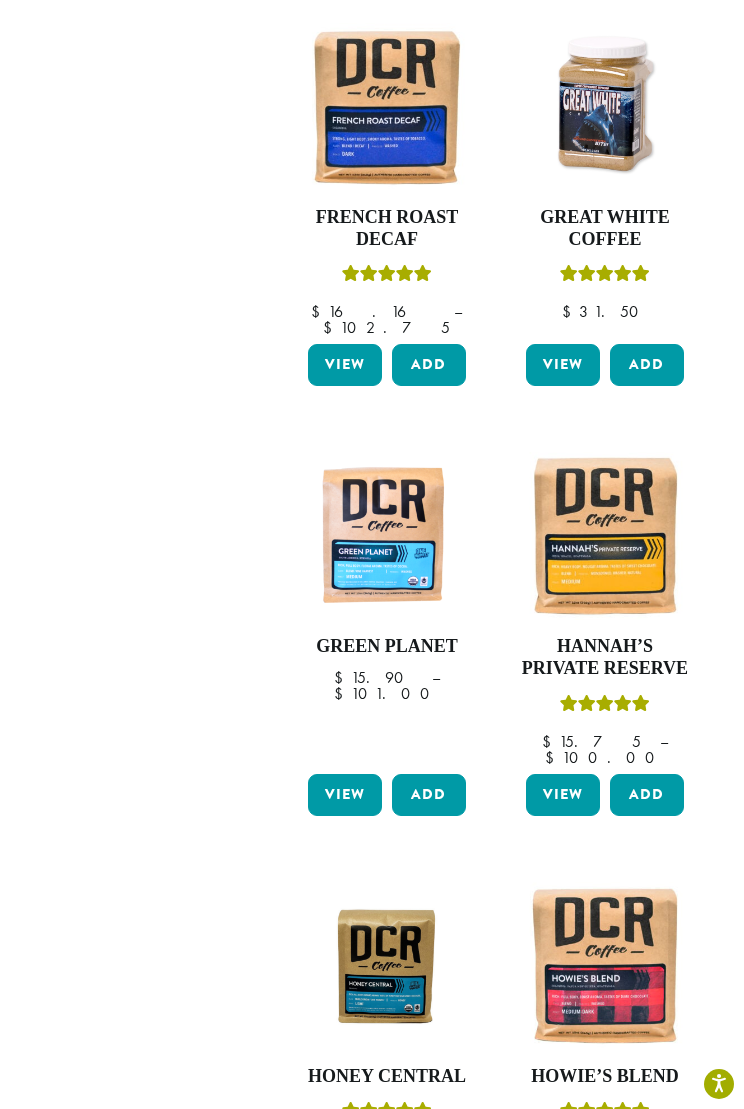 click at bounding box center (387, 536) 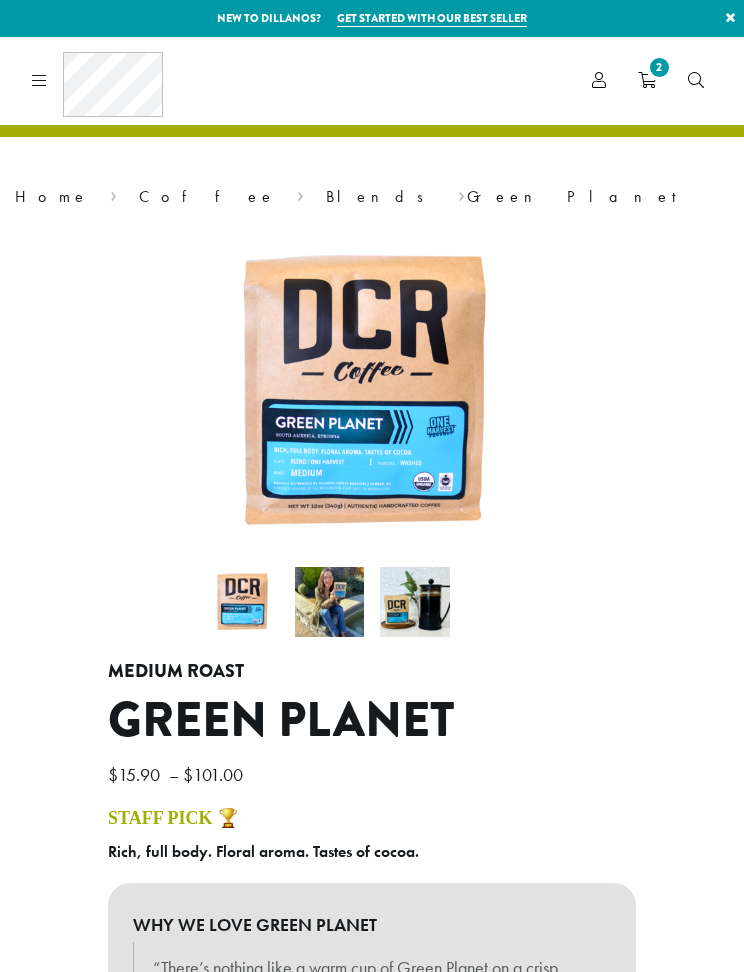 scroll, scrollTop: 0, scrollLeft: 0, axis: both 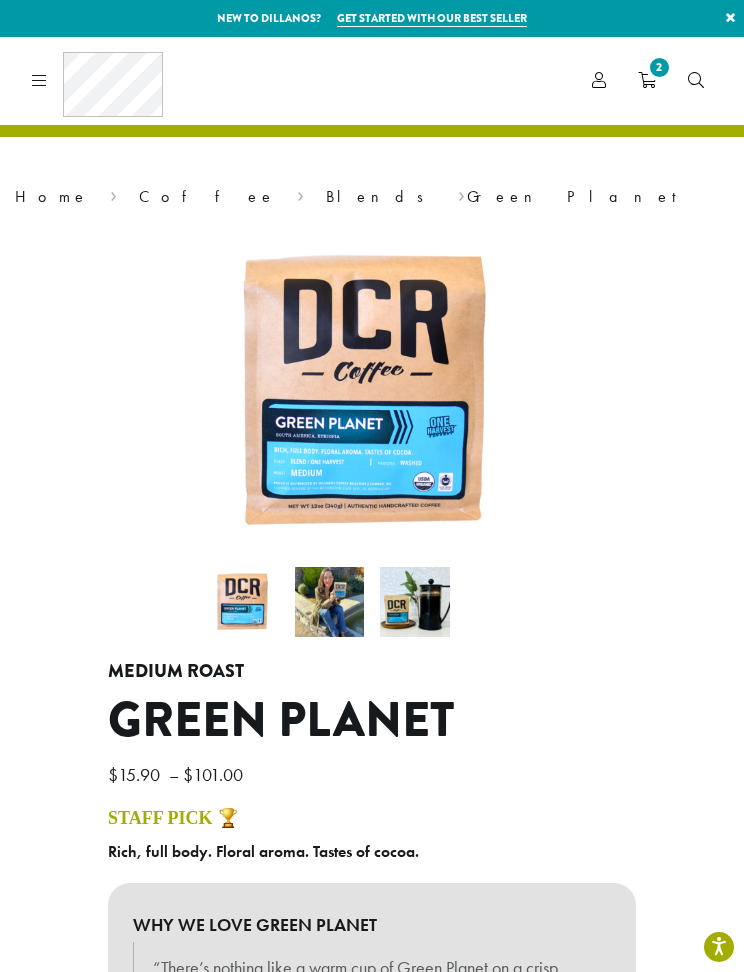 click on "Coffee" at bounding box center [207, 196] 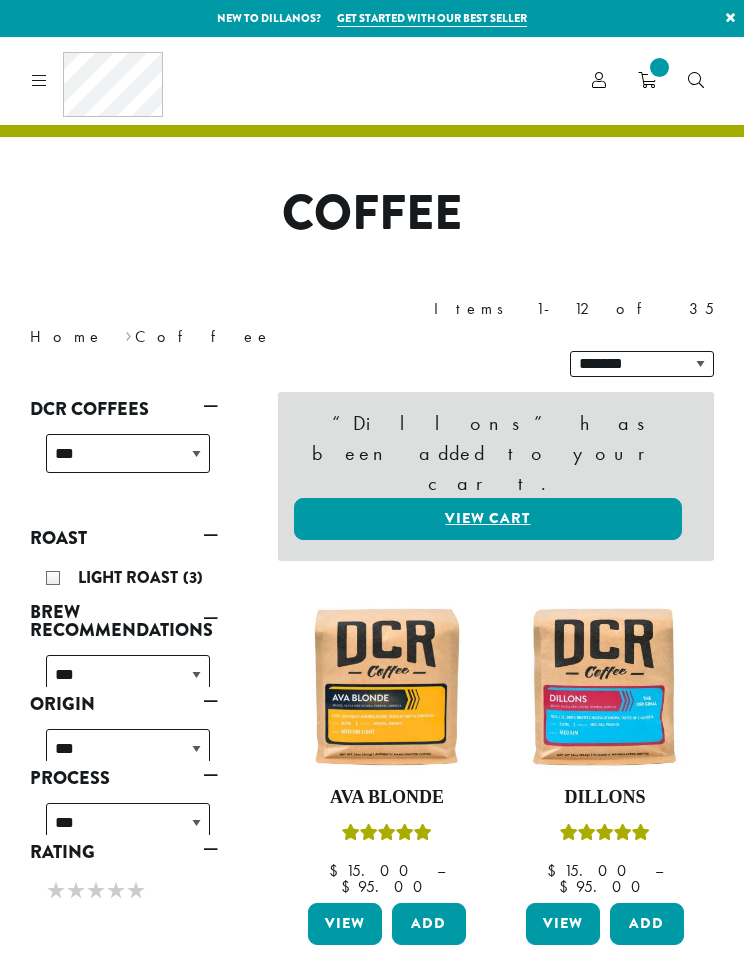 scroll, scrollTop: 0, scrollLeft: 0, axis: both 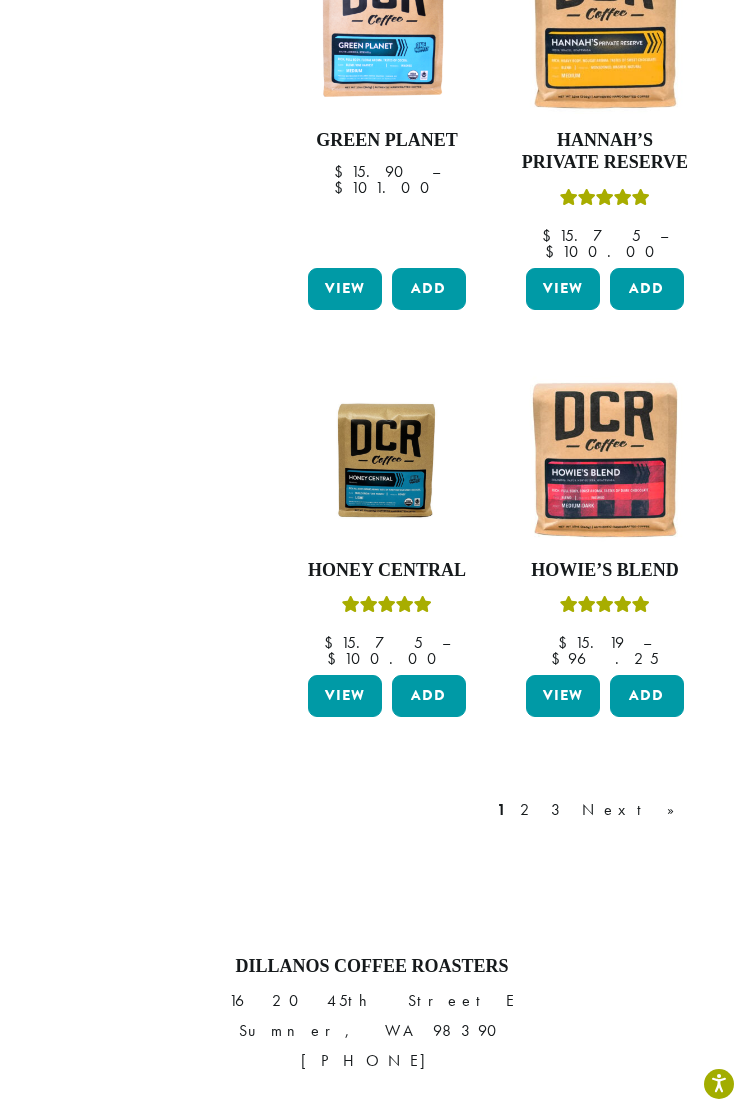 click on "Next »" at bounding box center (635, 810) 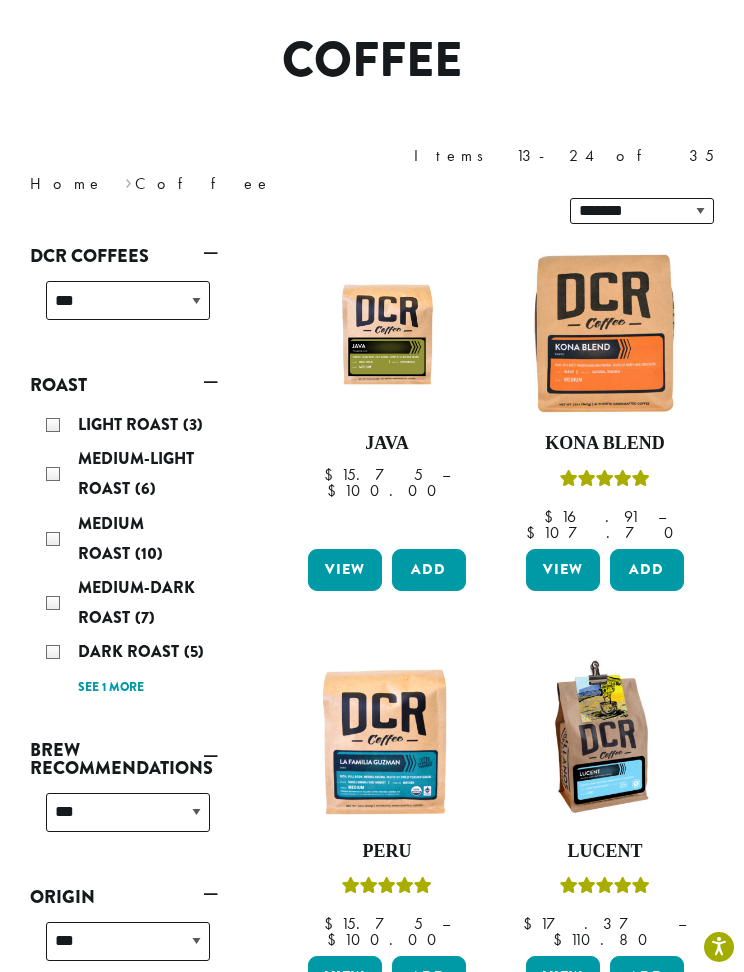 scroll, scrollTop: 122, scrollLeft: 0, axis: vertical 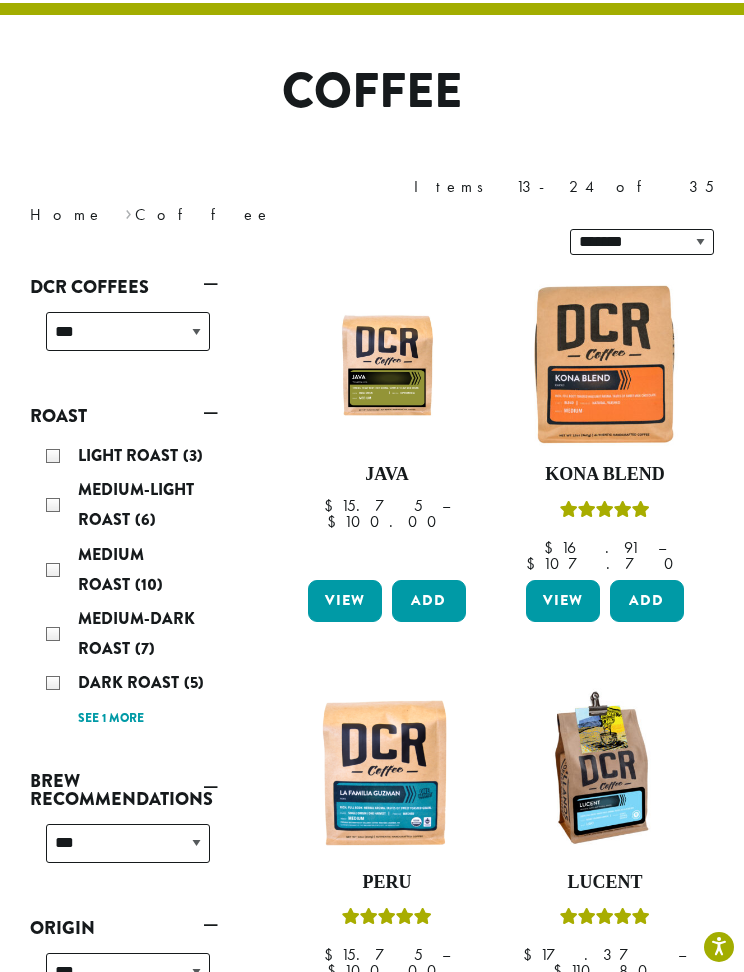 click at bounding box center (605, 364) 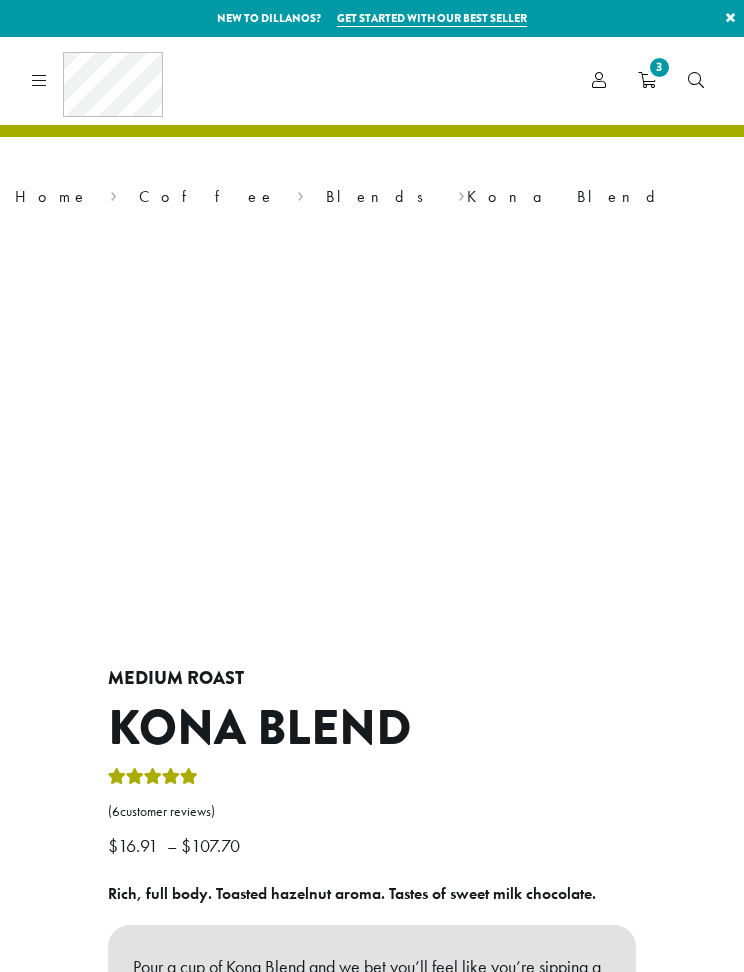 scroll, scrollTop: 0, scrollLeft: 0, axis: both 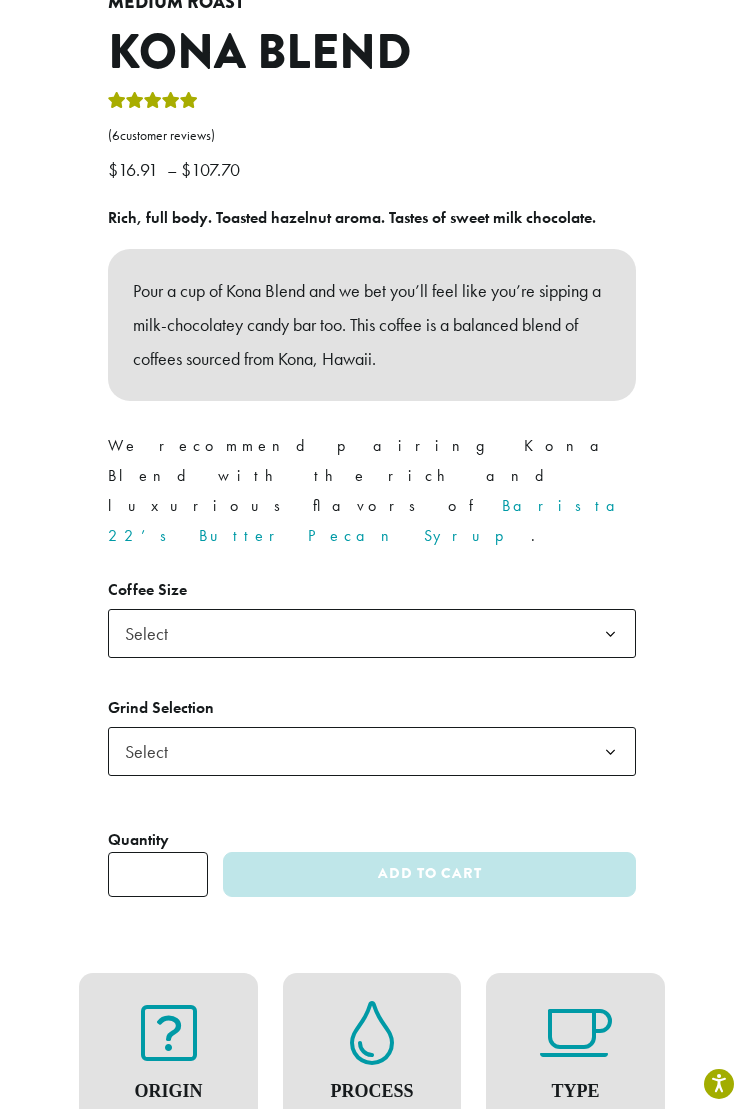 click 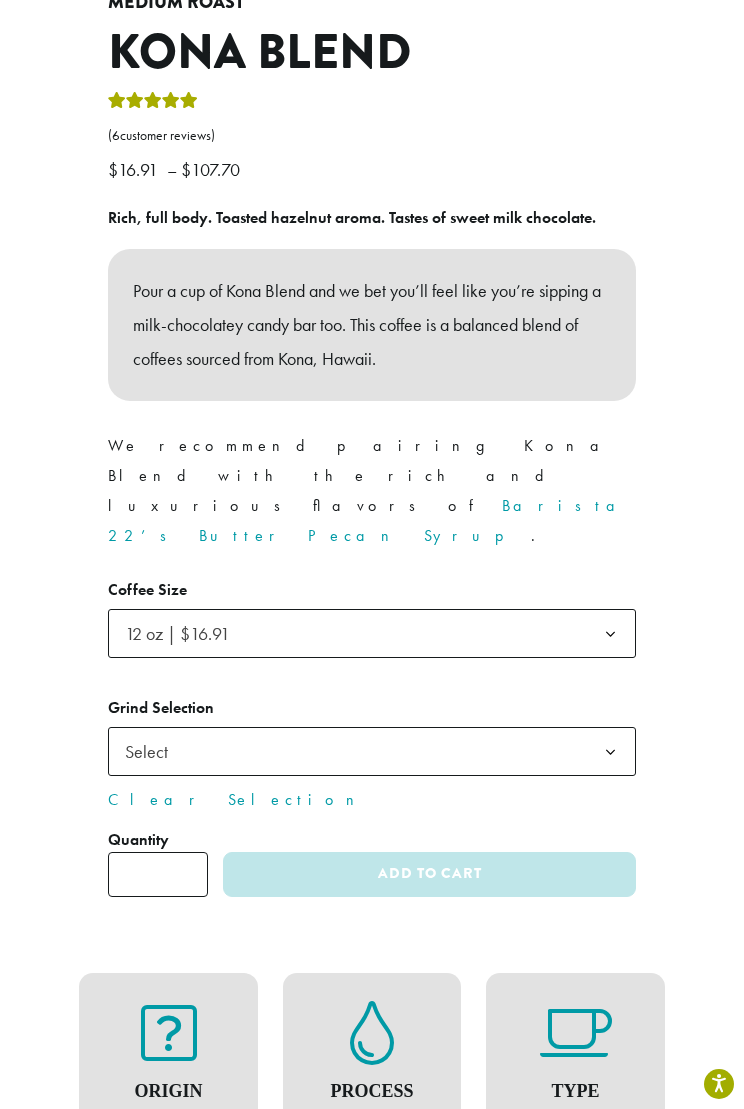 click on "Select" 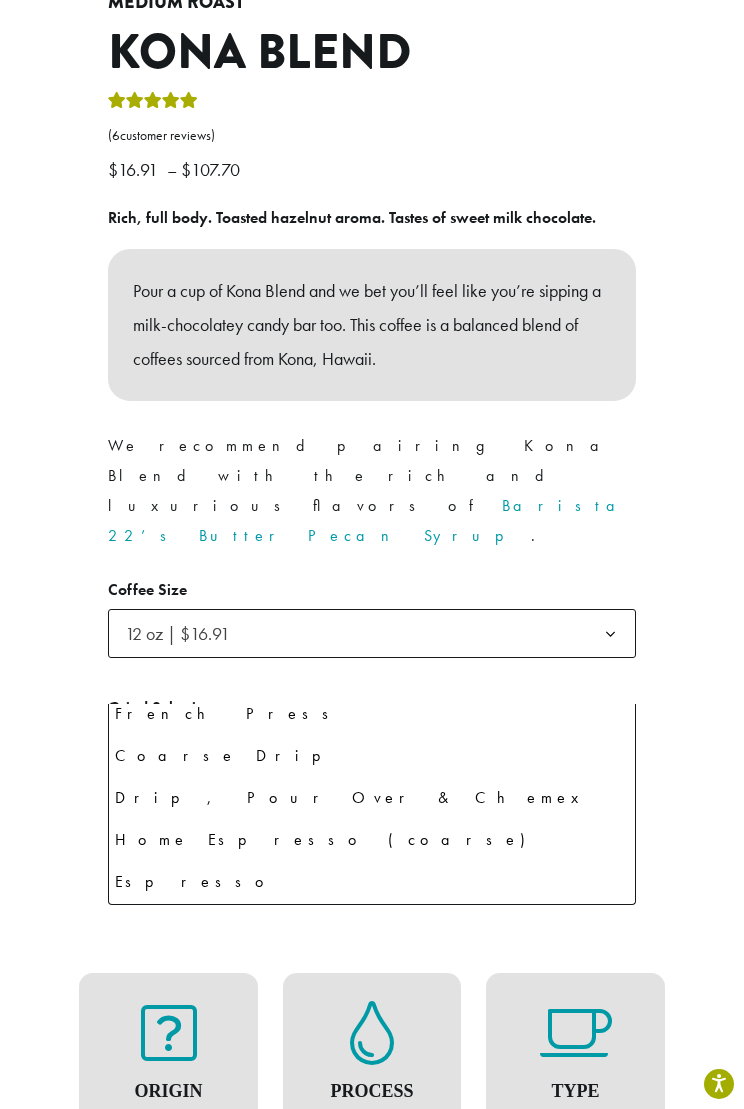 scroll, scrollTop: 136, scrollLeft: 0, axis: vertical 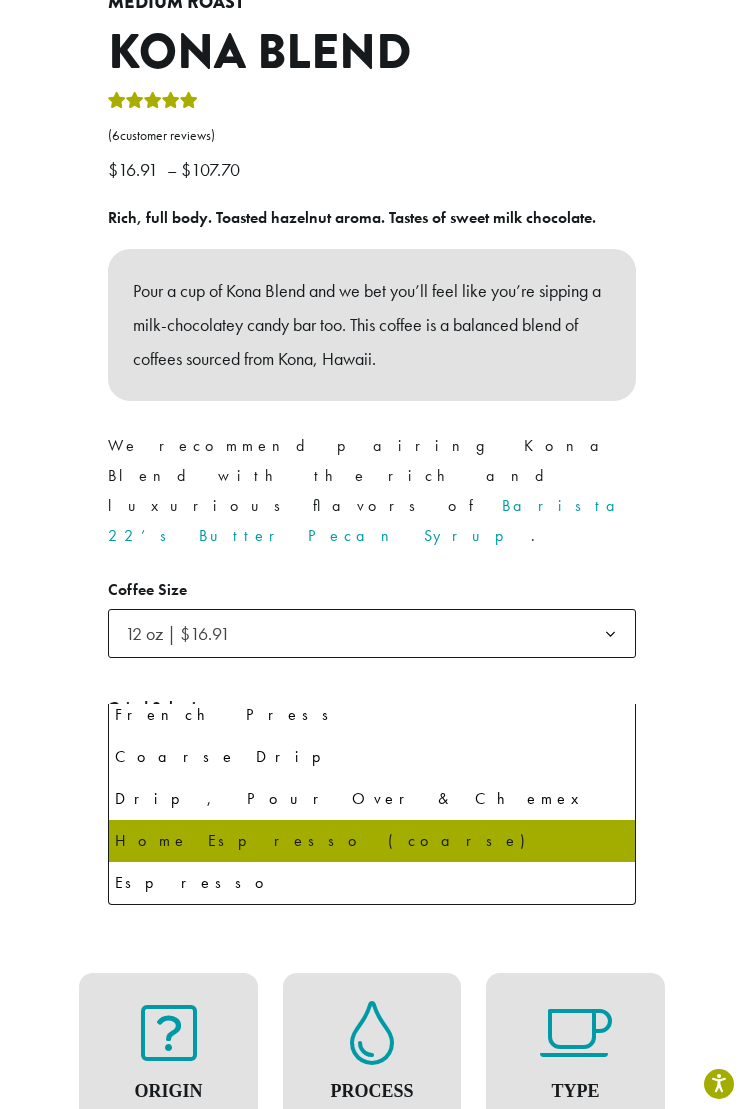 select on "*********" 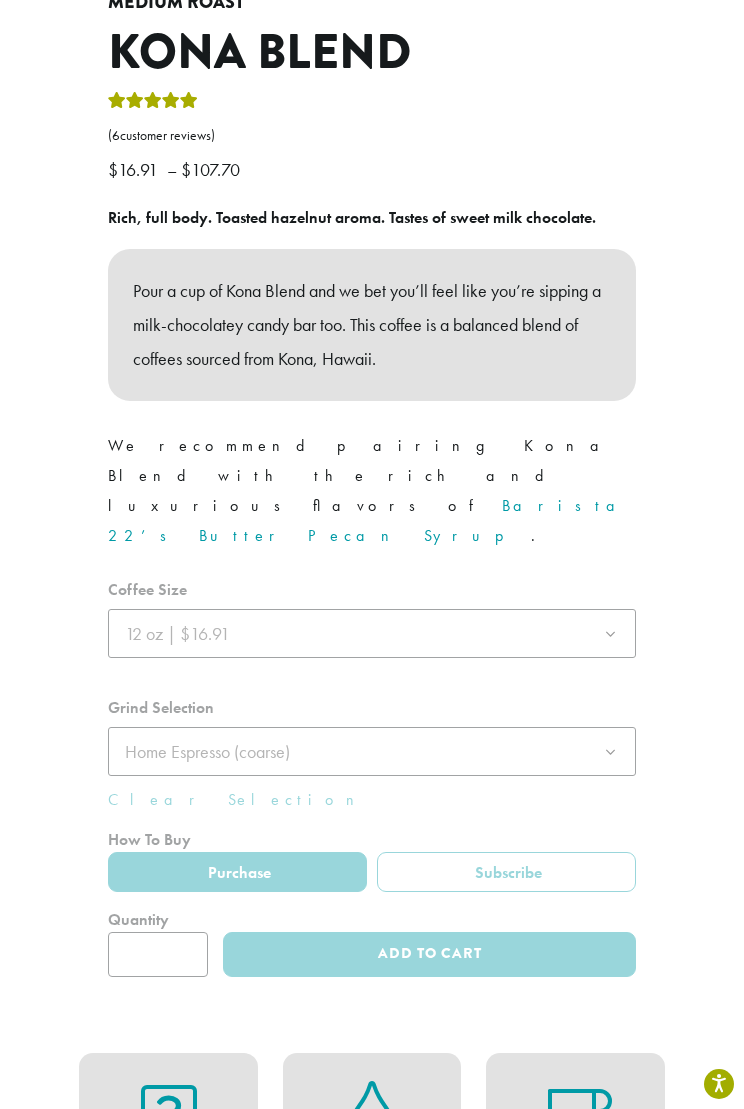 click 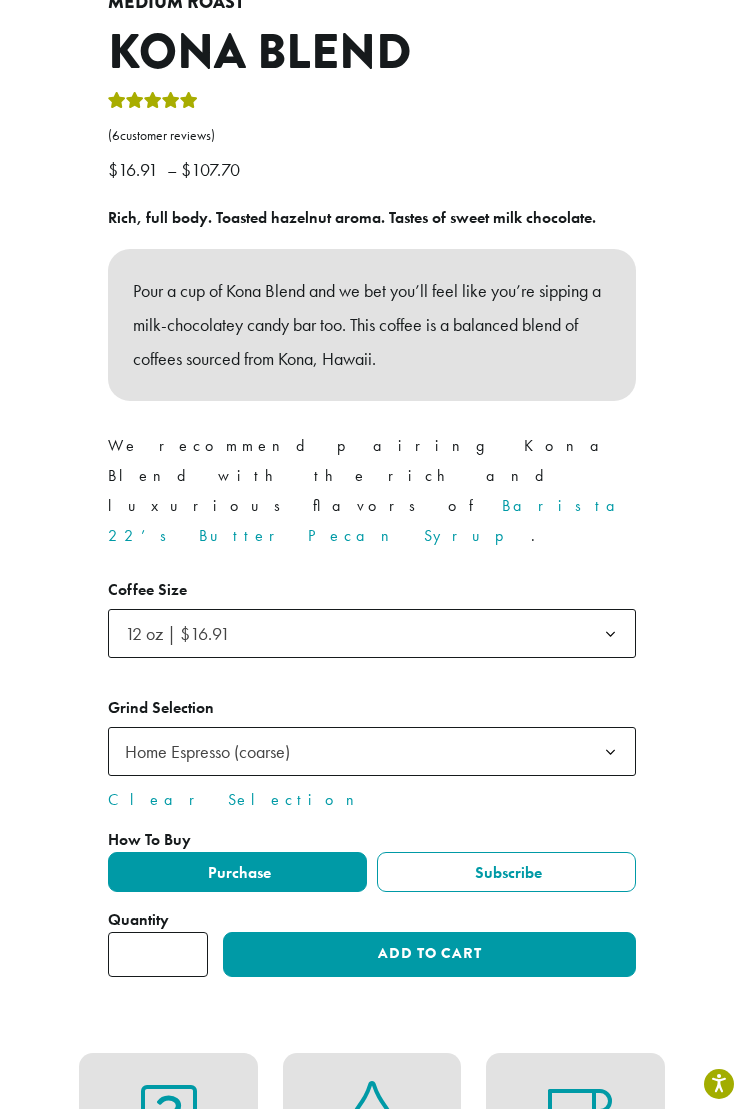 click on "Purchase" 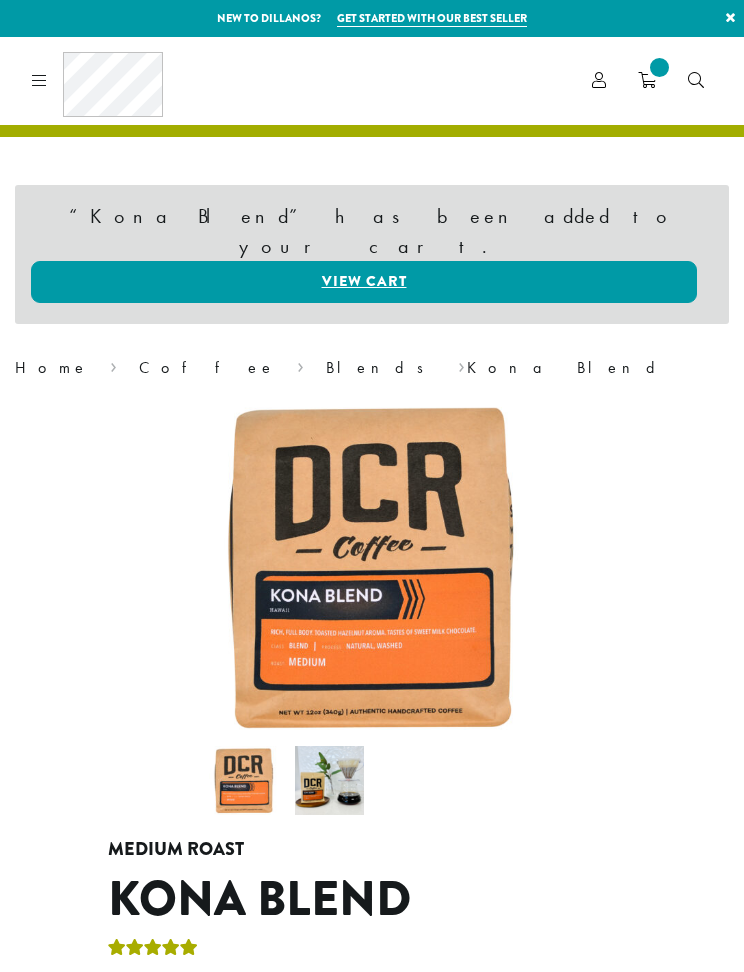 scroll, scrollTop: 0, scrollLeft: 0, axis: both 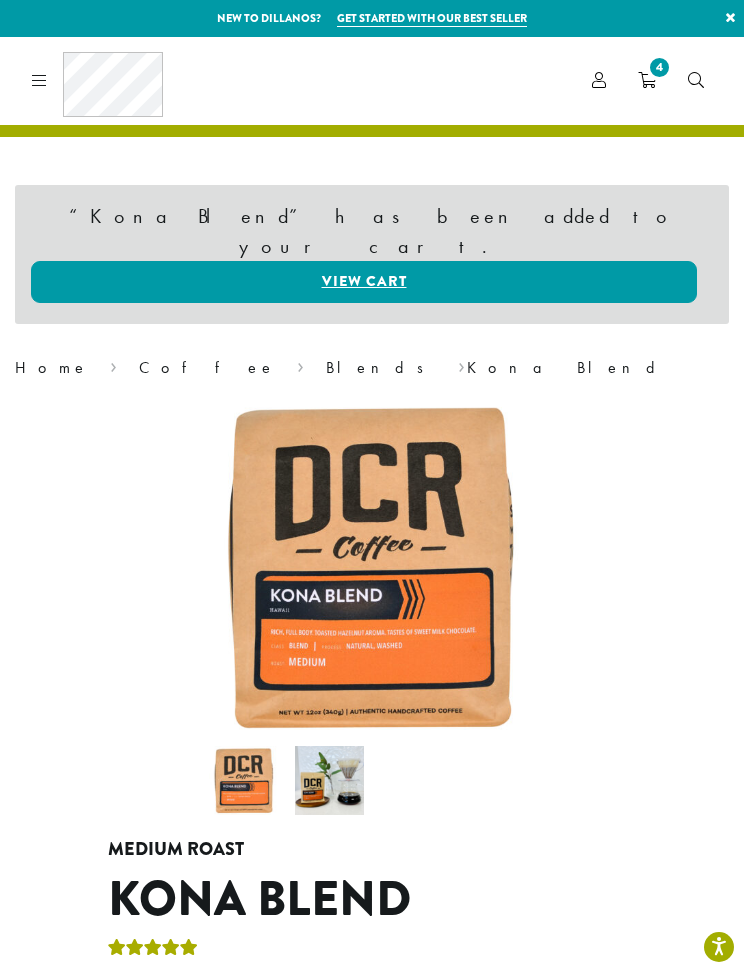 click on "Coffee" at bounding box center (207, 367) 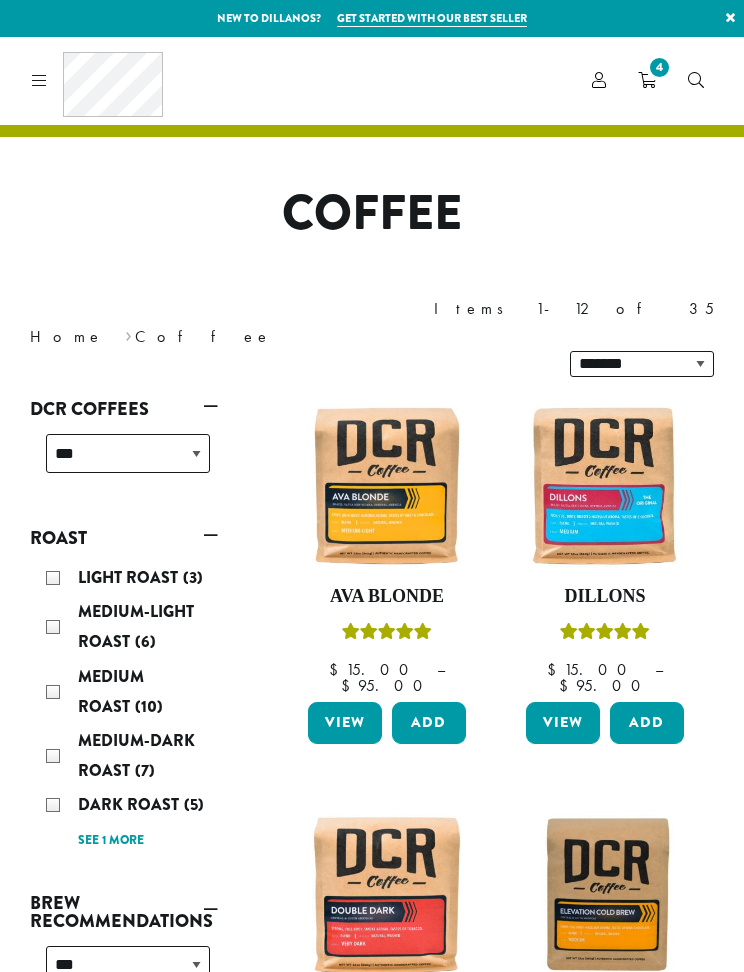 scroll, scrollTop: 0, scrollLeft: 0, axis: both 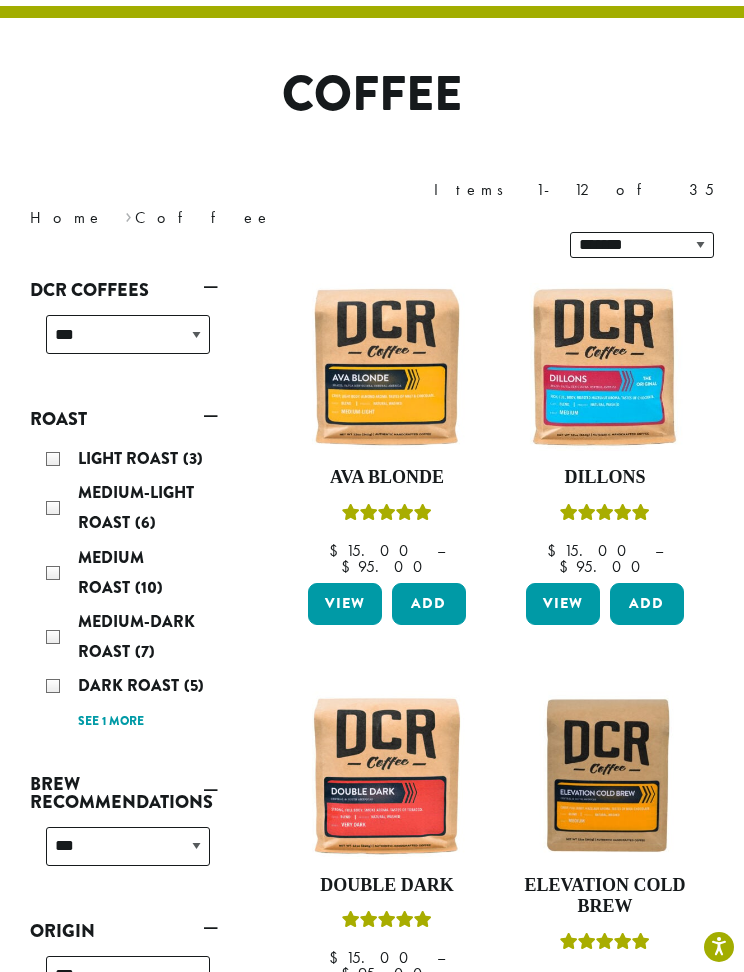 click on "Medium Roast (10)" at bounding box center [128, 573] 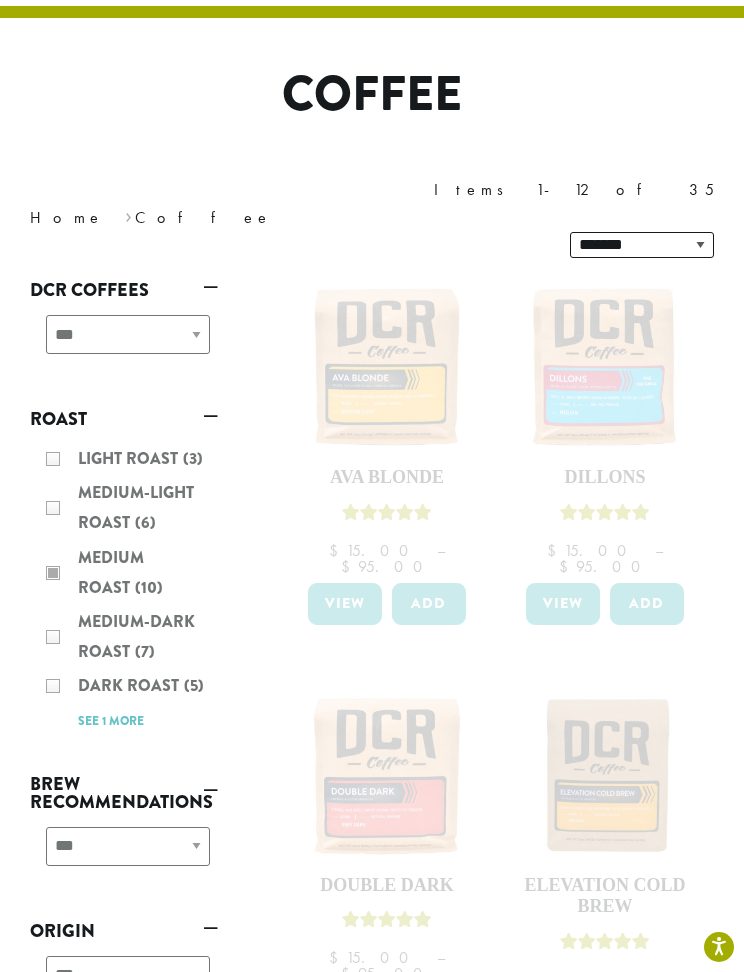 click on "Light Roast (3) Medium-Light Roast (6) Medium Roast (10) Medium-Dark Roast (7) Dark Roast (5) Very-Dark Roast (1) See 1 more See less" at bounding box center [124, 589] 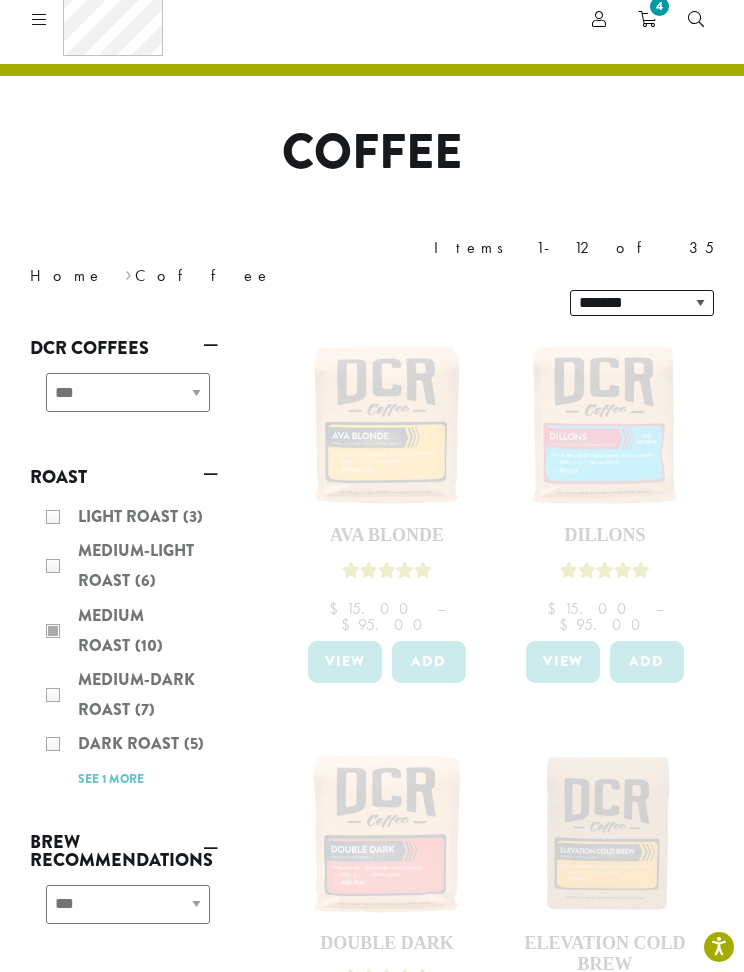 scroll, scrollTop: 0, scrollLeft: 0, axis: both 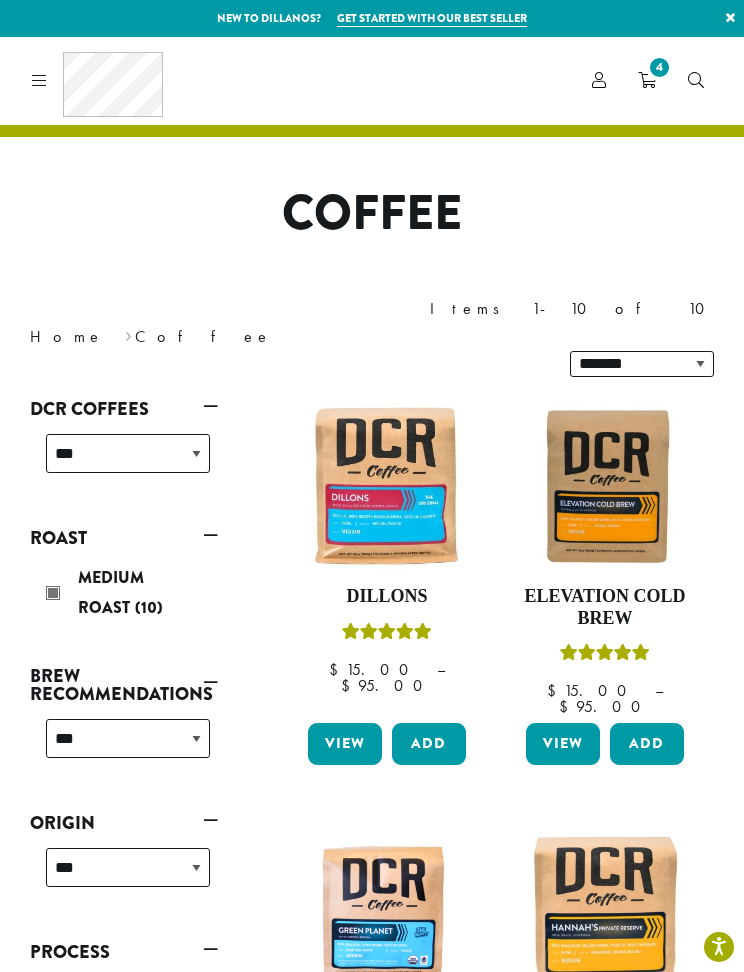 click on "Medium Roast (10)" at bounding box center (128, 593) 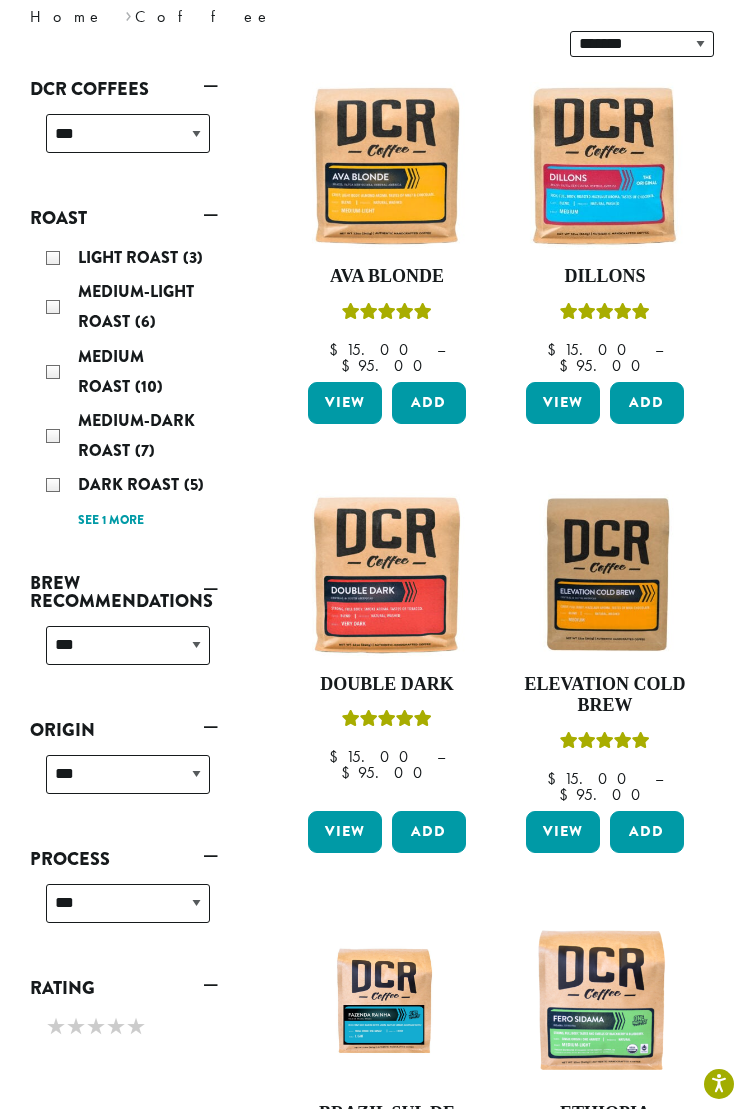 scroll, scrollTop: 353, scrollLeft: 0, axis: vertical 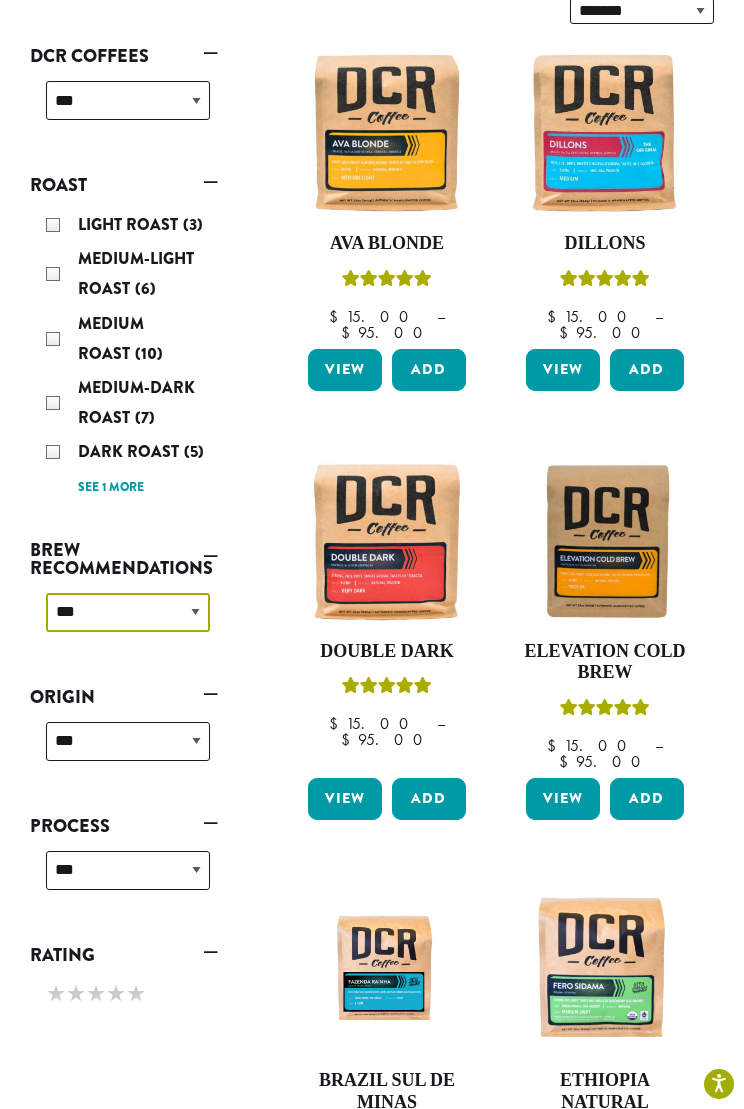 click on "**********" at bounding box center [128, 612] 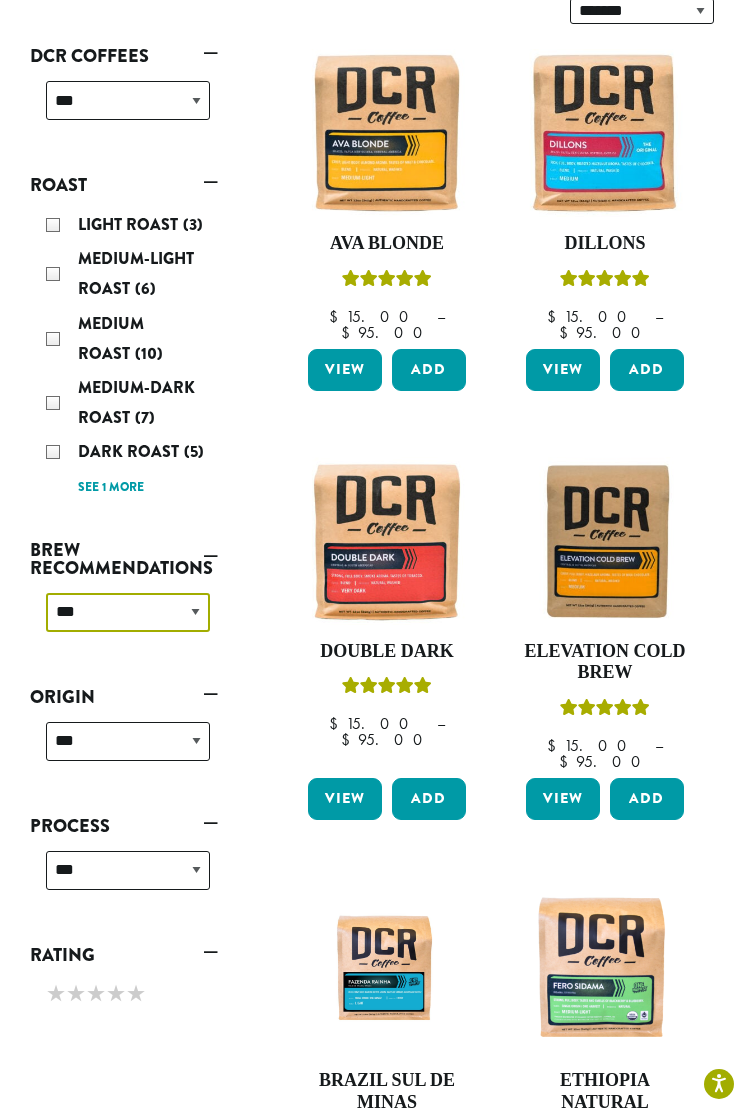 select on "********" 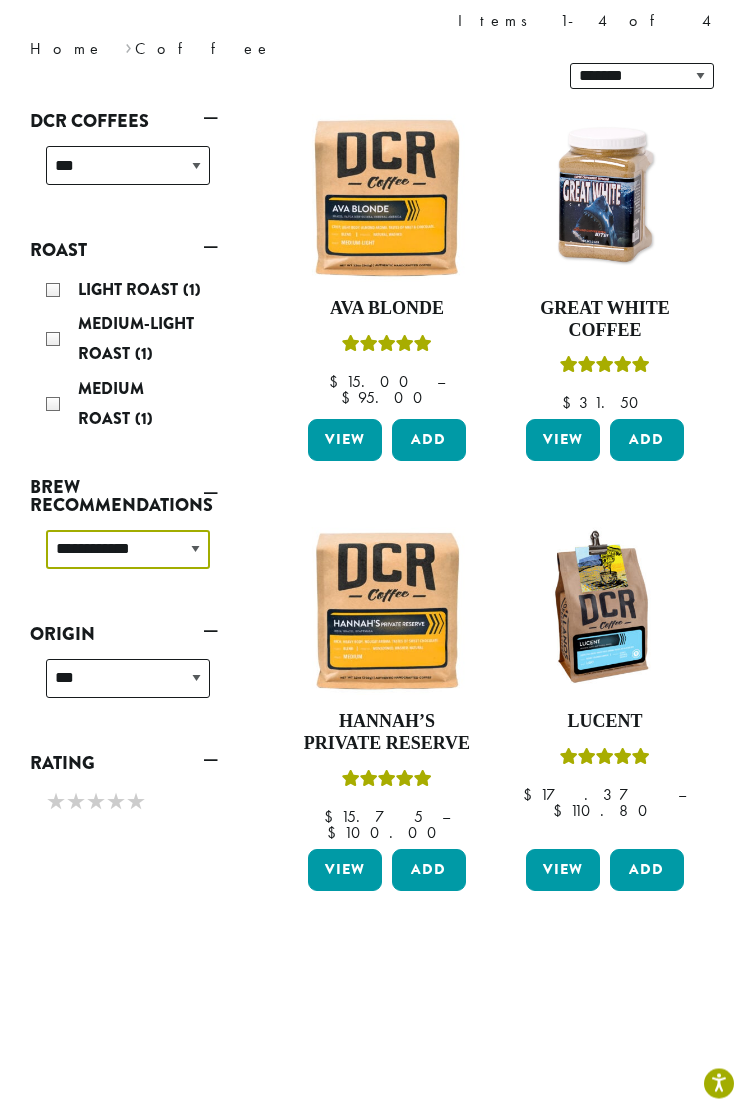 scroll, scrollTop: 288, scrollLeft: 0, axis: vertical 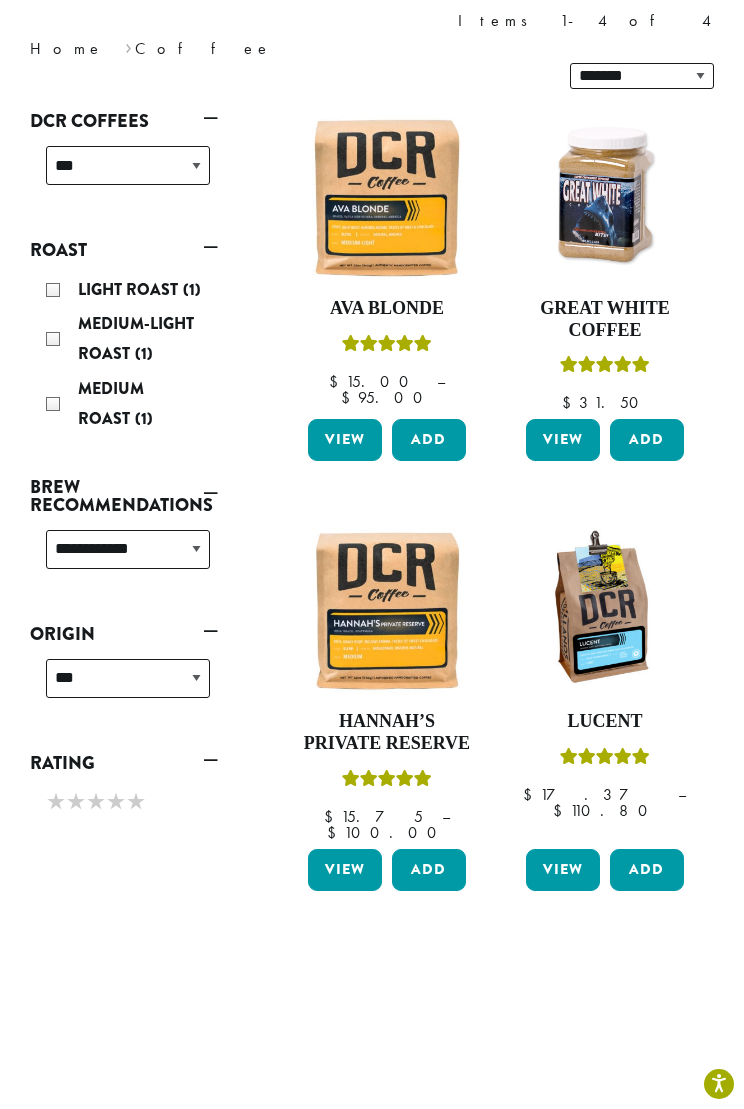 click at bounding box center [387, 611] 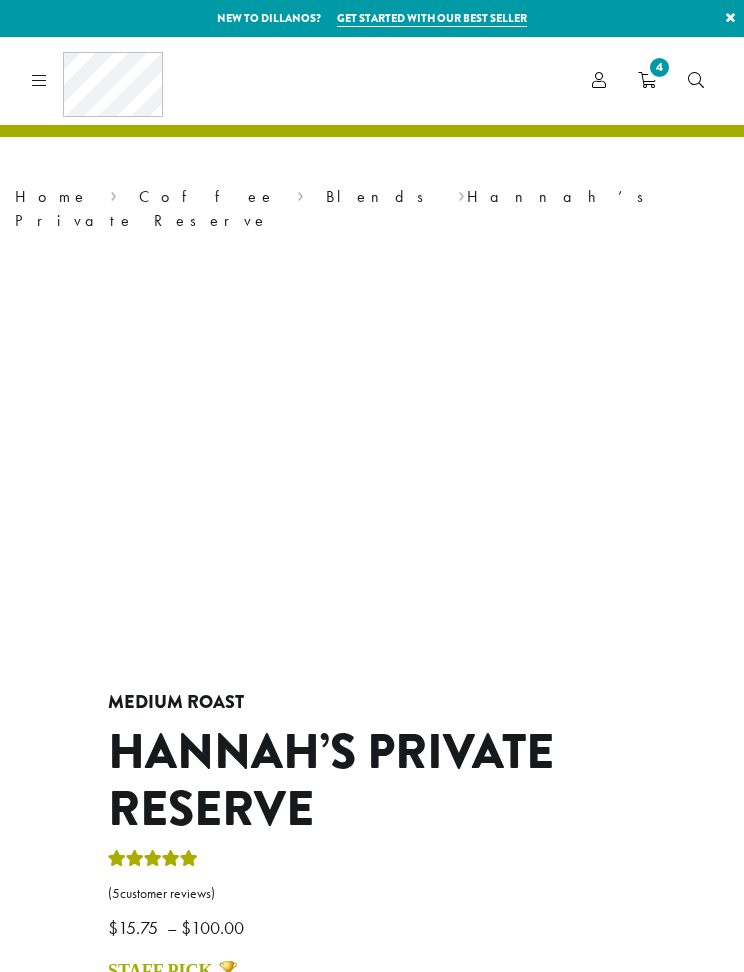 scroll, scrollTop: 0, scrollLeft: 0, axis: both 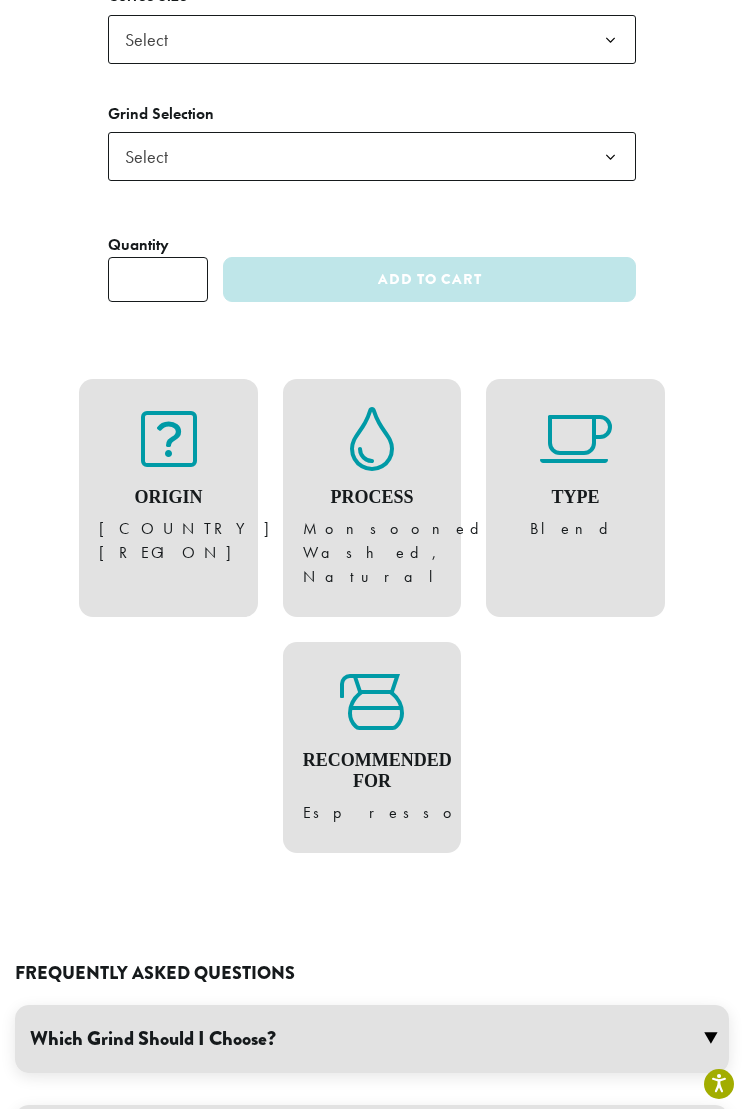 click on "Which Grind Should I Choose?" at bounding box center (372, 1039) 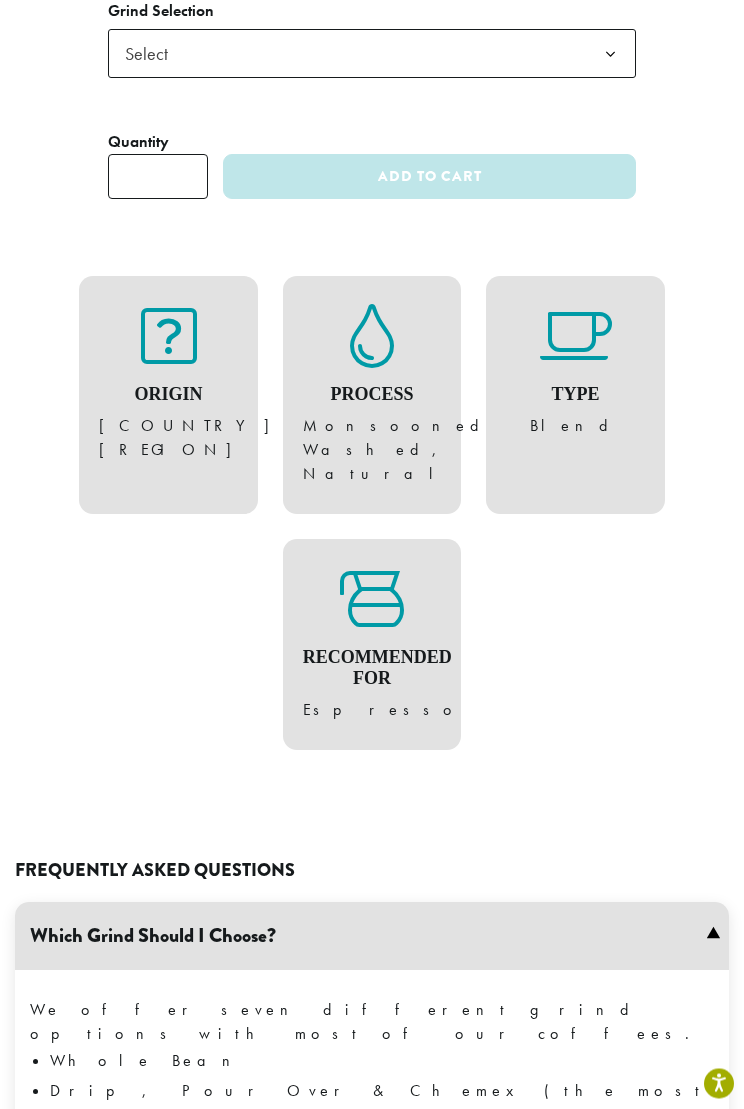 scroll, scrollTop: 1875, scrollLeft: 0, axis: vertical 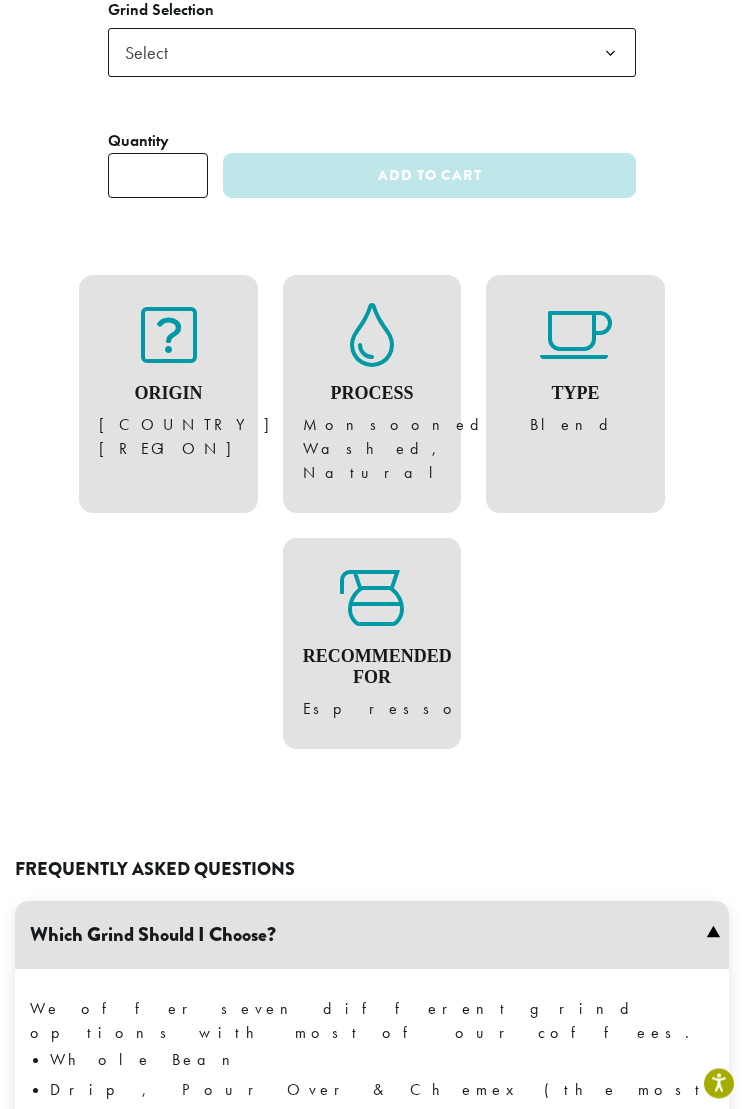 click on "Which Grind Should I Choose?" at bounding box center (372, 936) 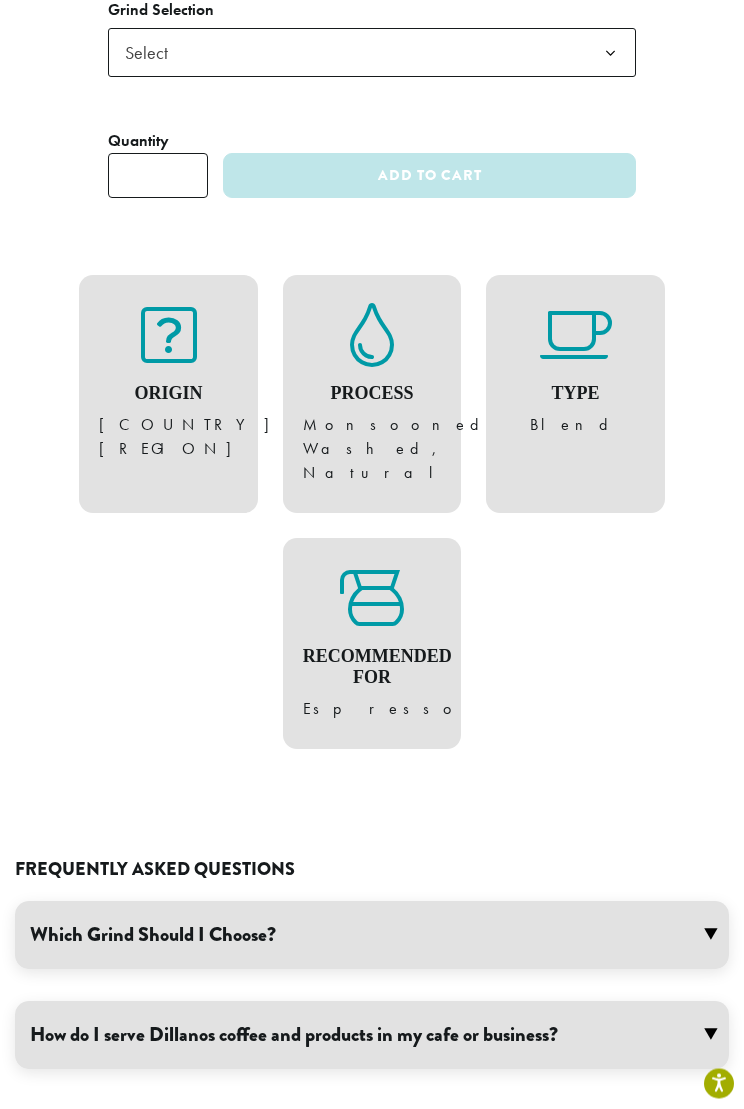 scroll, scrollTop: 1876, scrollLeft: 0, axis: vertical 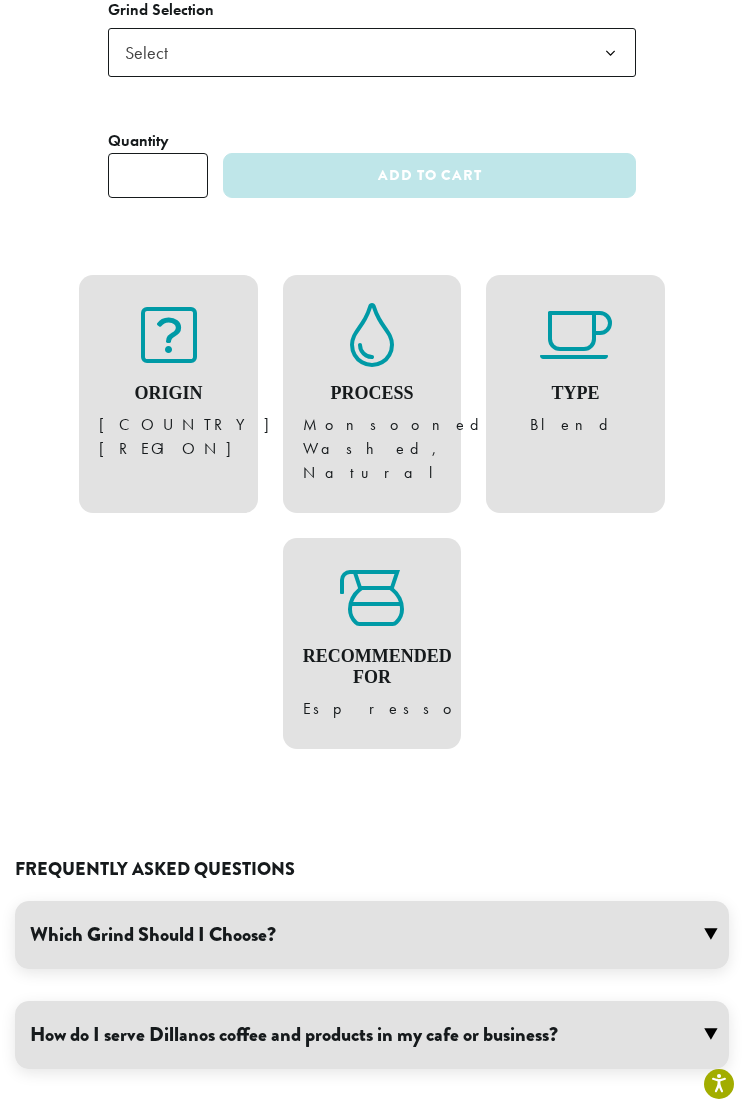 click on "How do I serve Dillanos coffee and products in my cafe or business?" at bounding box center (372, 1035) 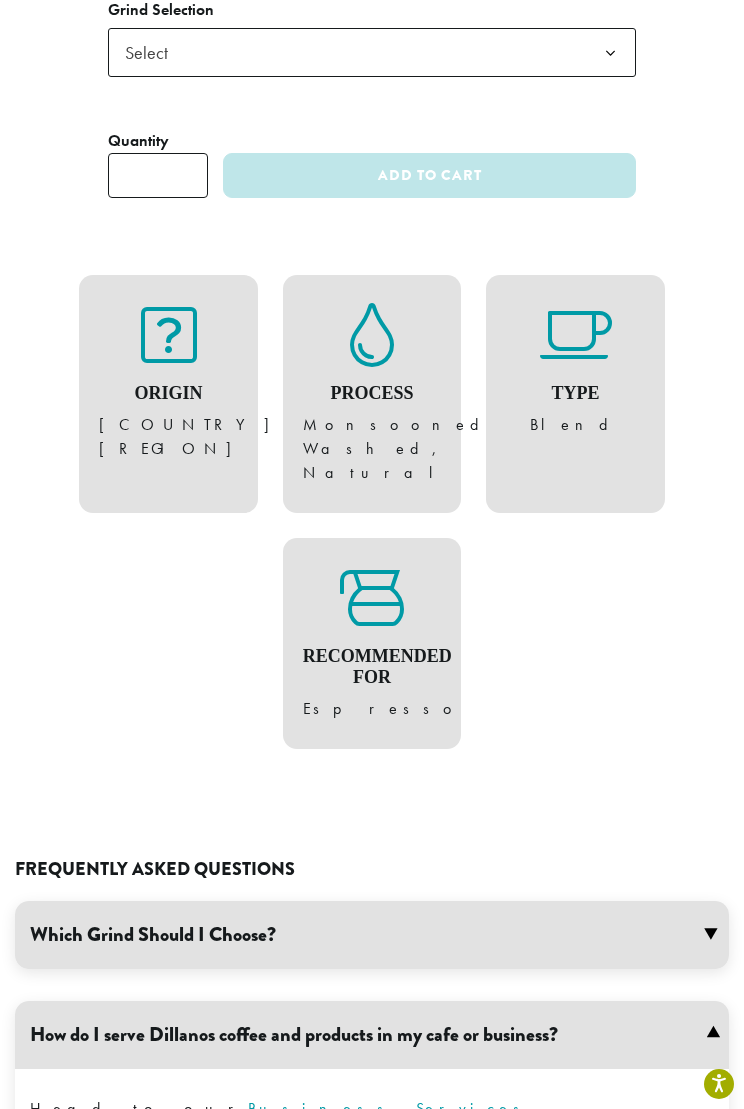 click on "How do I serve Dillanos coffee and products in my cafe or business?" at bounding box center [372, 1035] 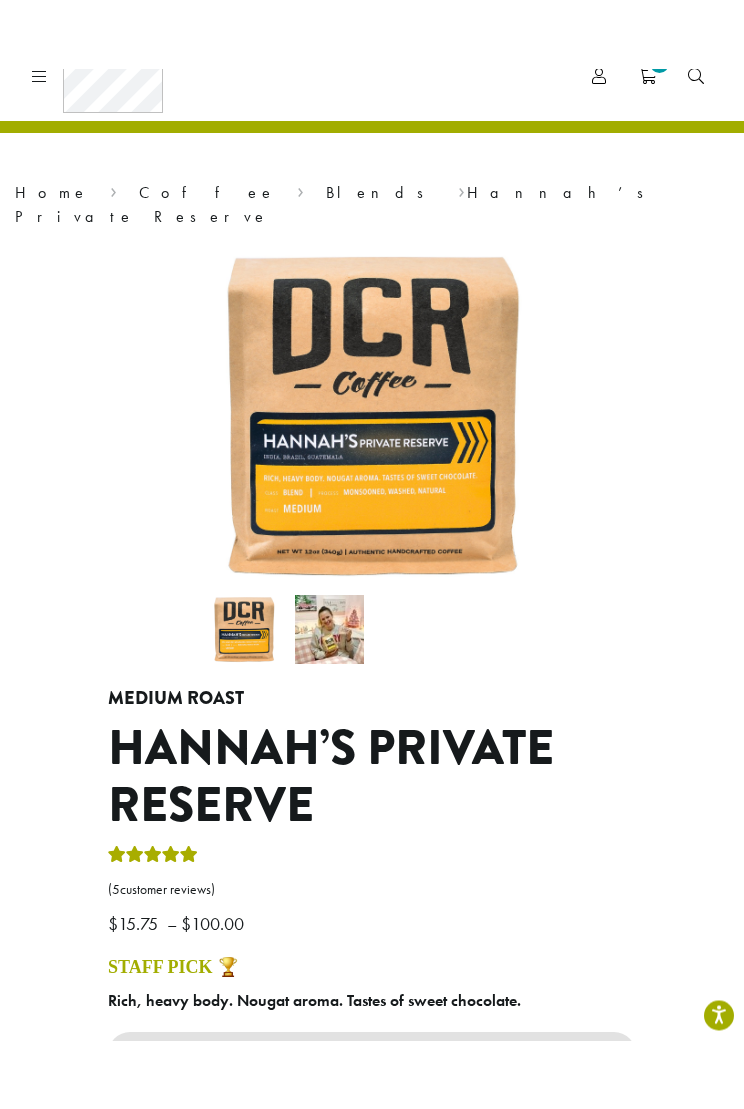 scroll, scrollTop: 16, scrollLeft: 0, axis: vertical 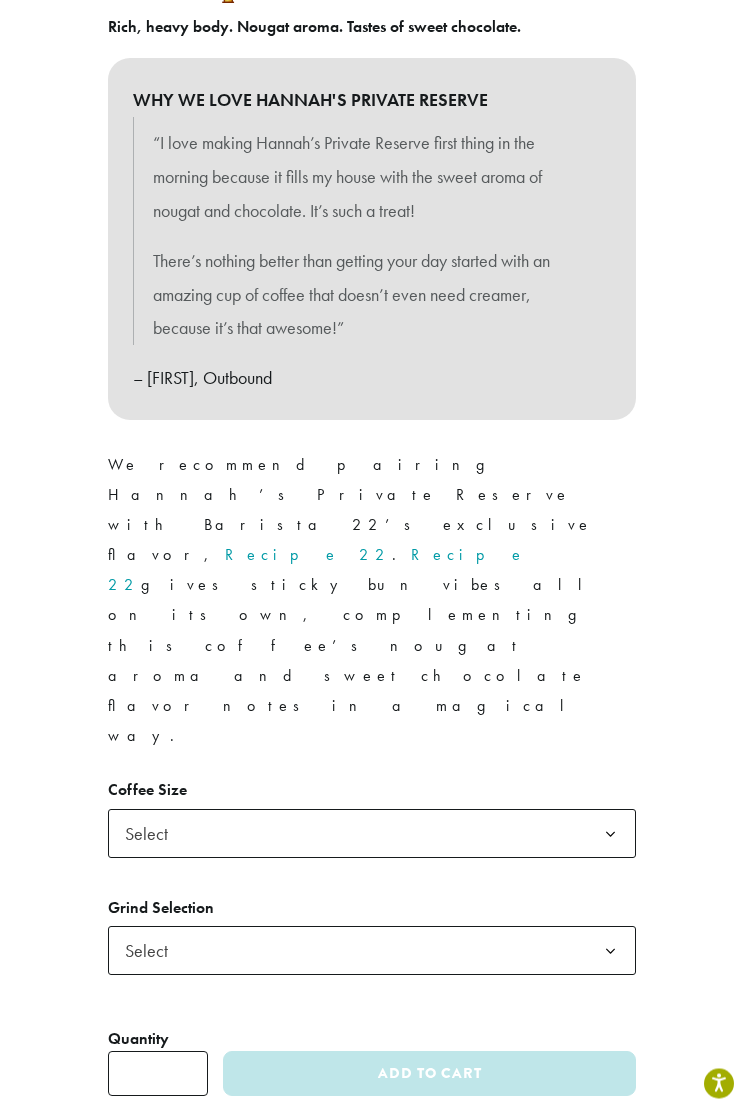 click on "Select" 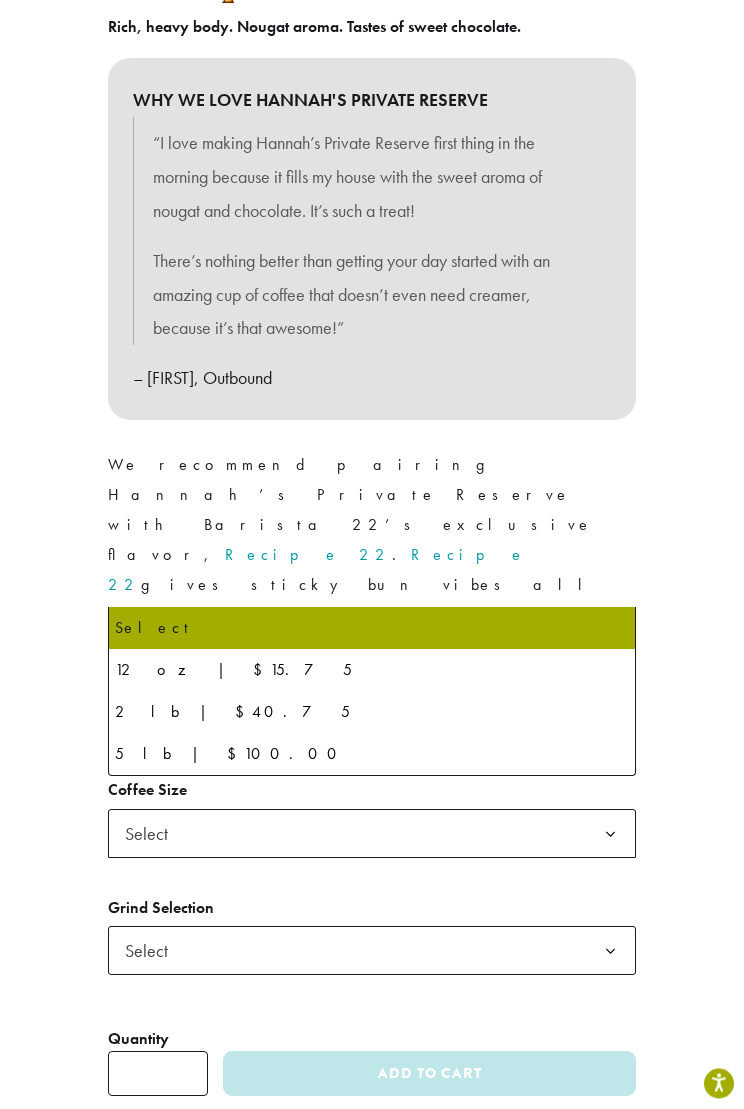 scroll, scrollTop: 978, scrollLeft: 0, axis: vertical 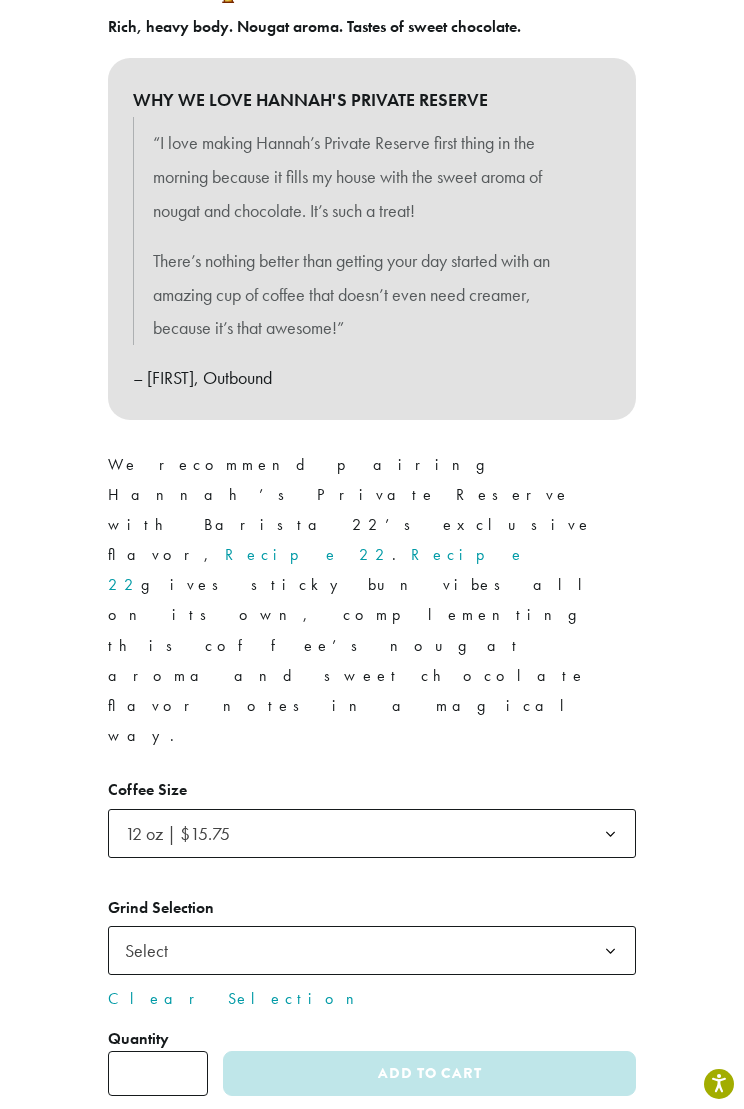 click on "Select" 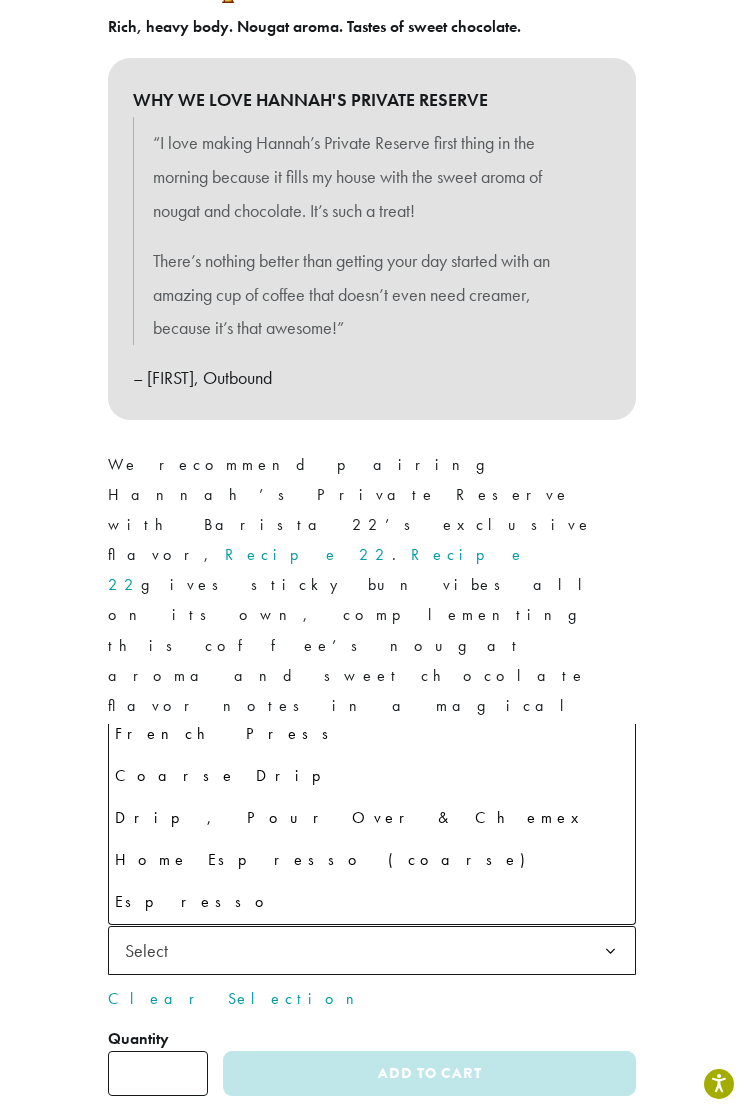 scroll, scrollTop: 136, scrollLeft: 0, axis: vertical 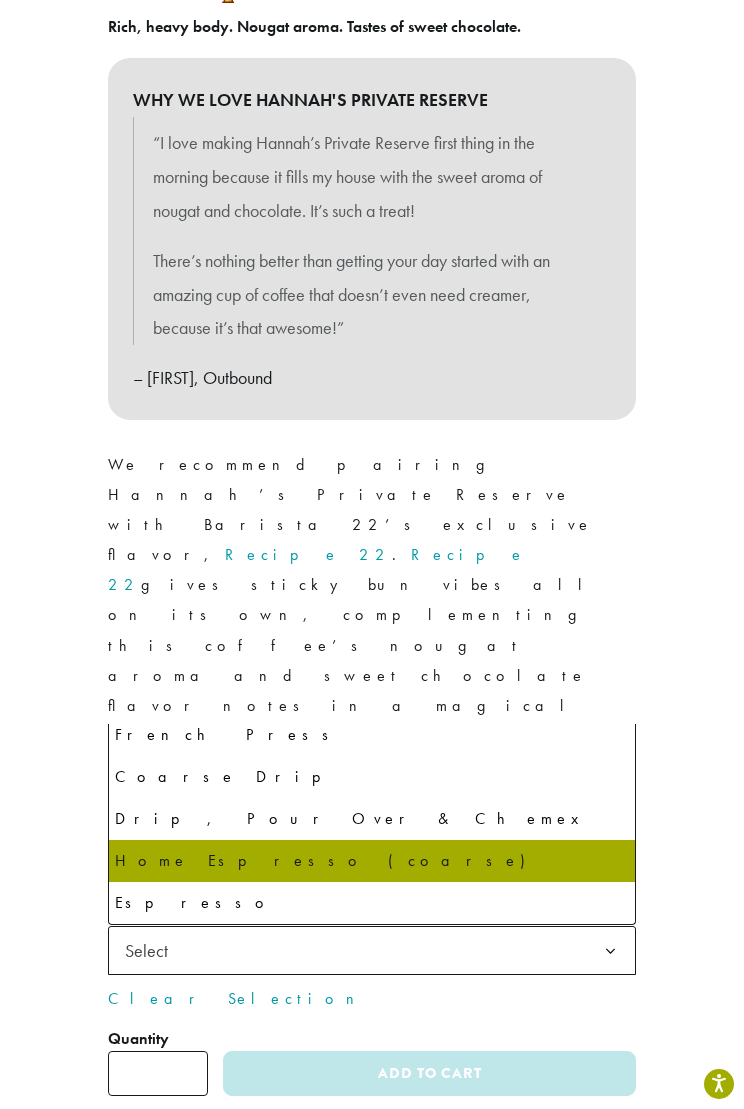 select on "*********" 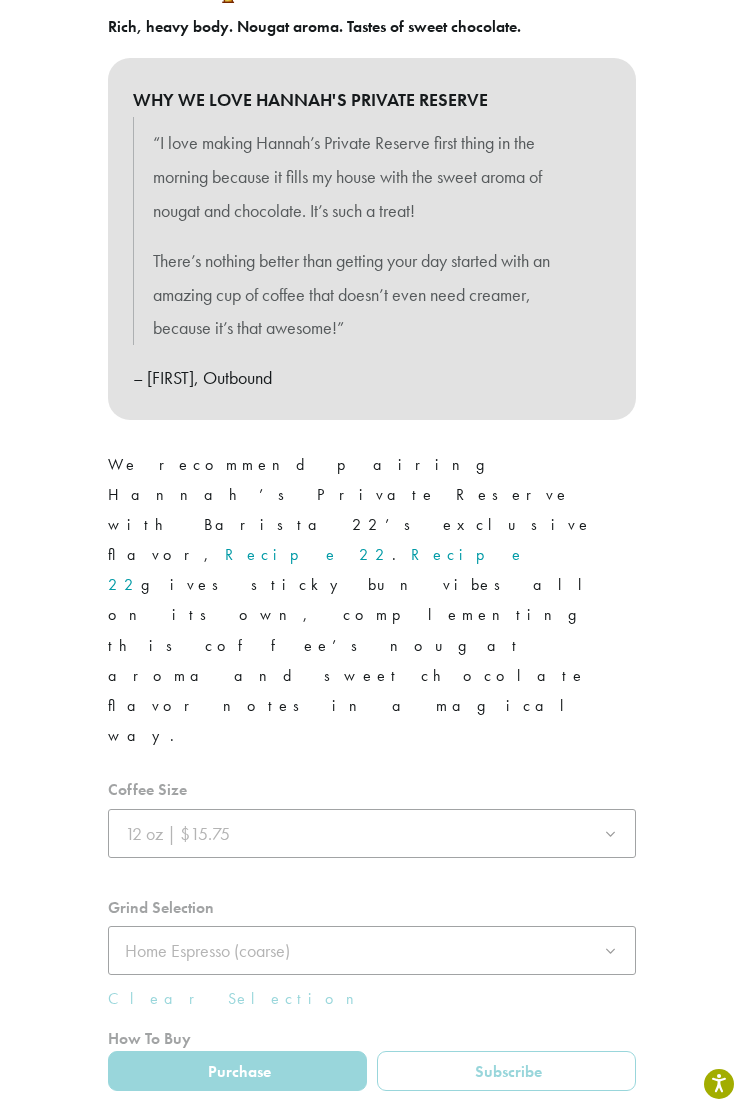 click 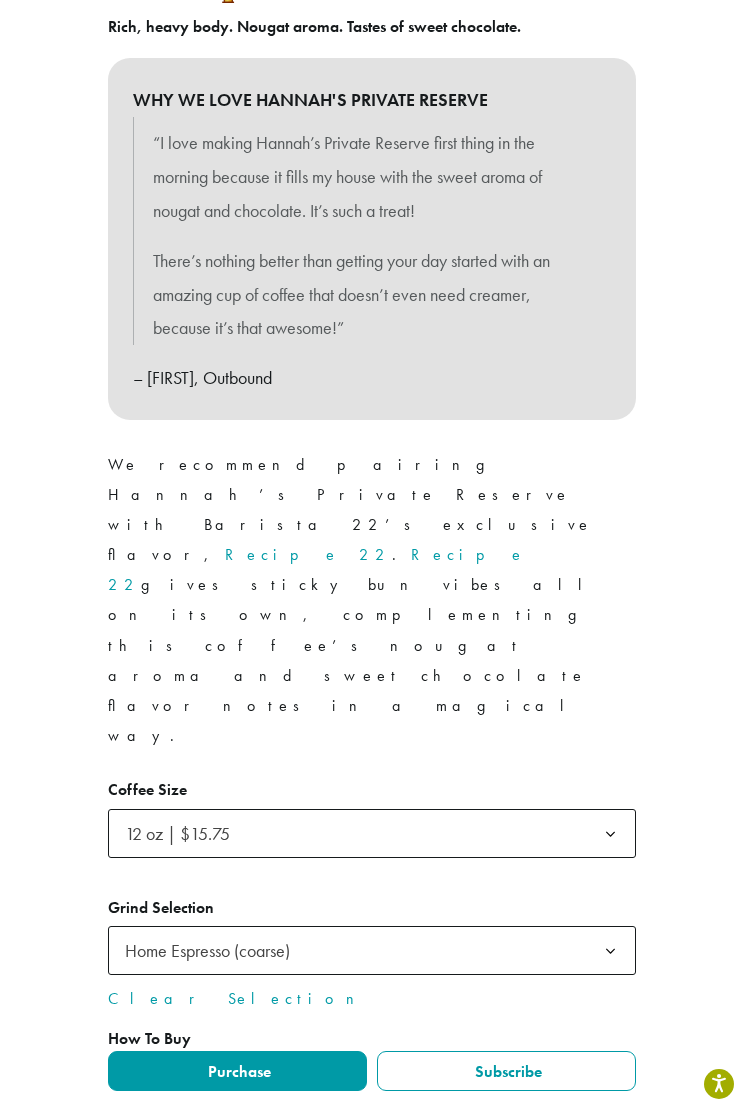 click on "Purchase" 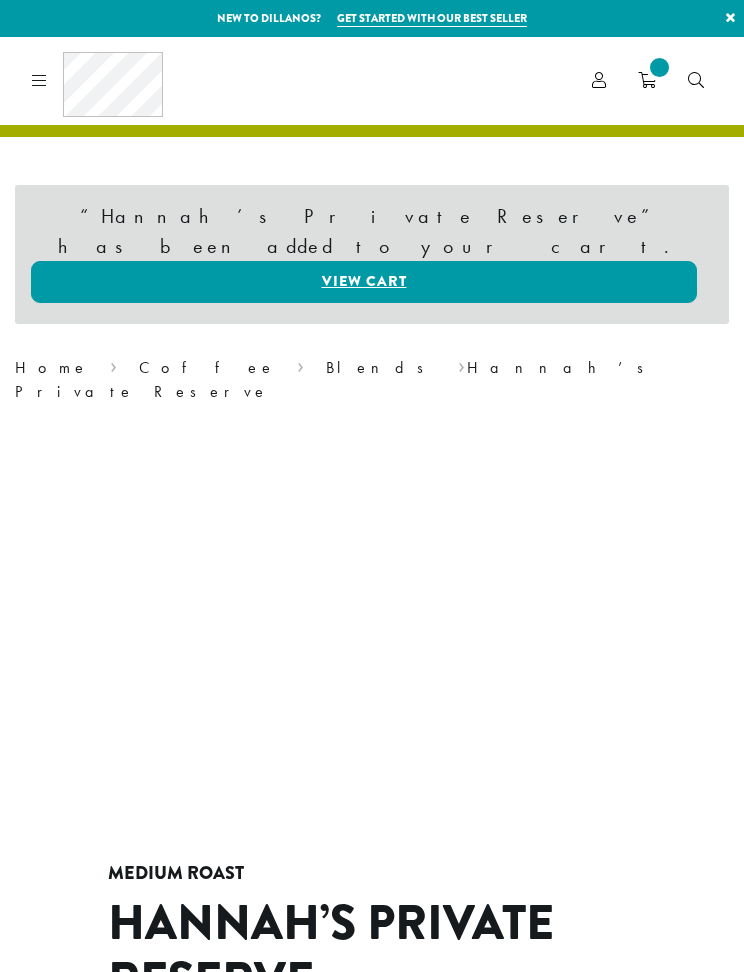scroll, scrollTop: 0, scrollLeft: 0, axis: both 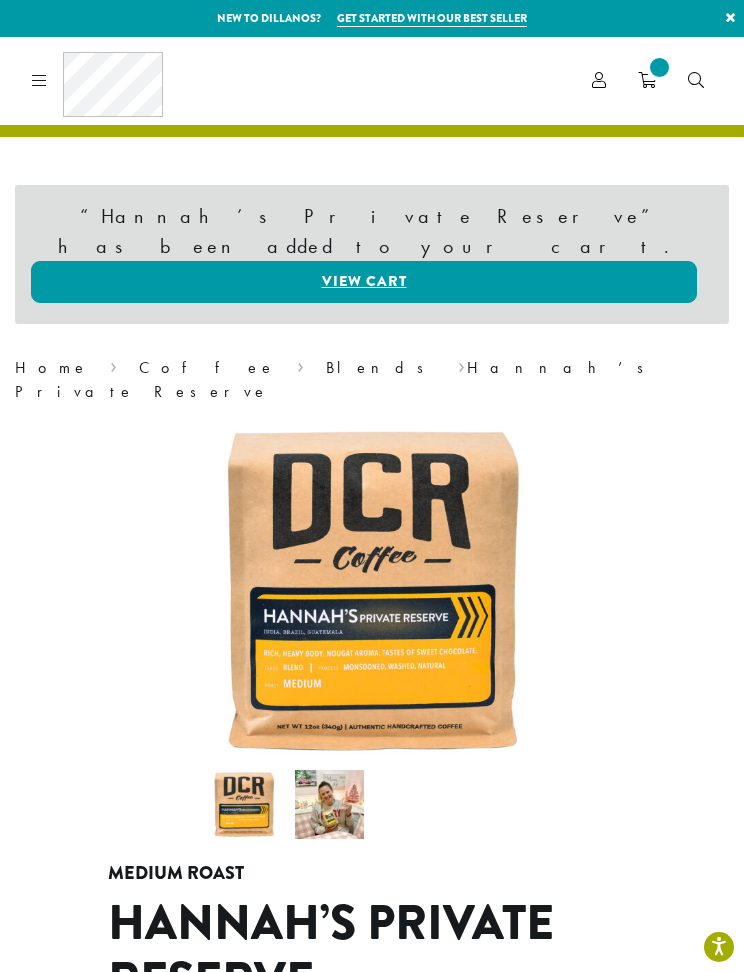click on "Coffee" at bounding box center (207, 367) 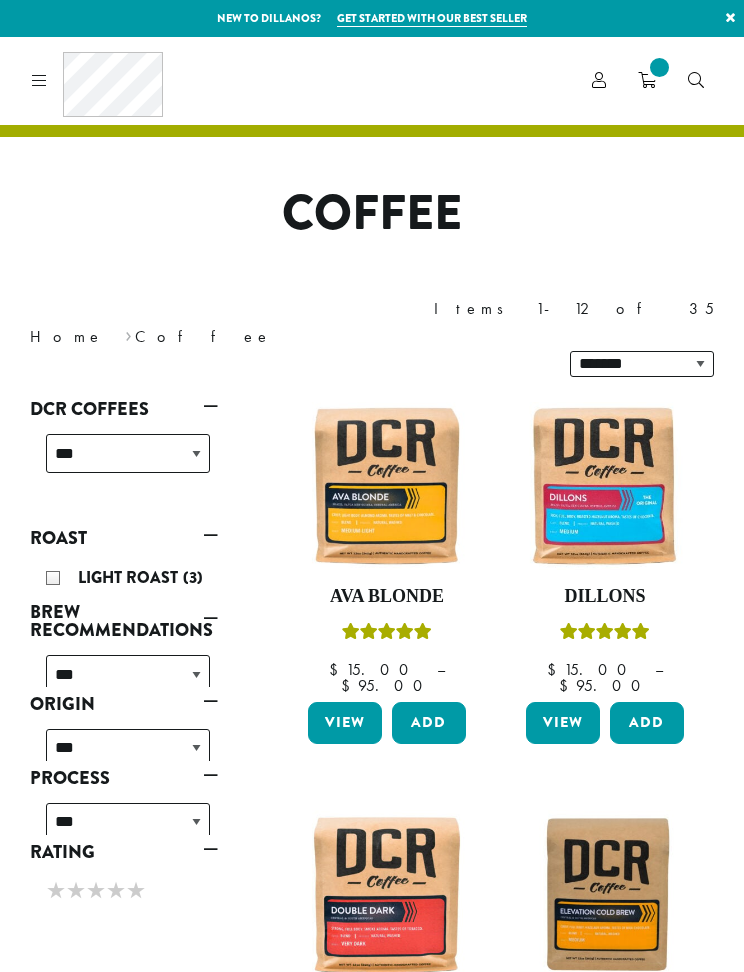 scroll, scrollTop: 0, scrollLeft: 0, axis: both 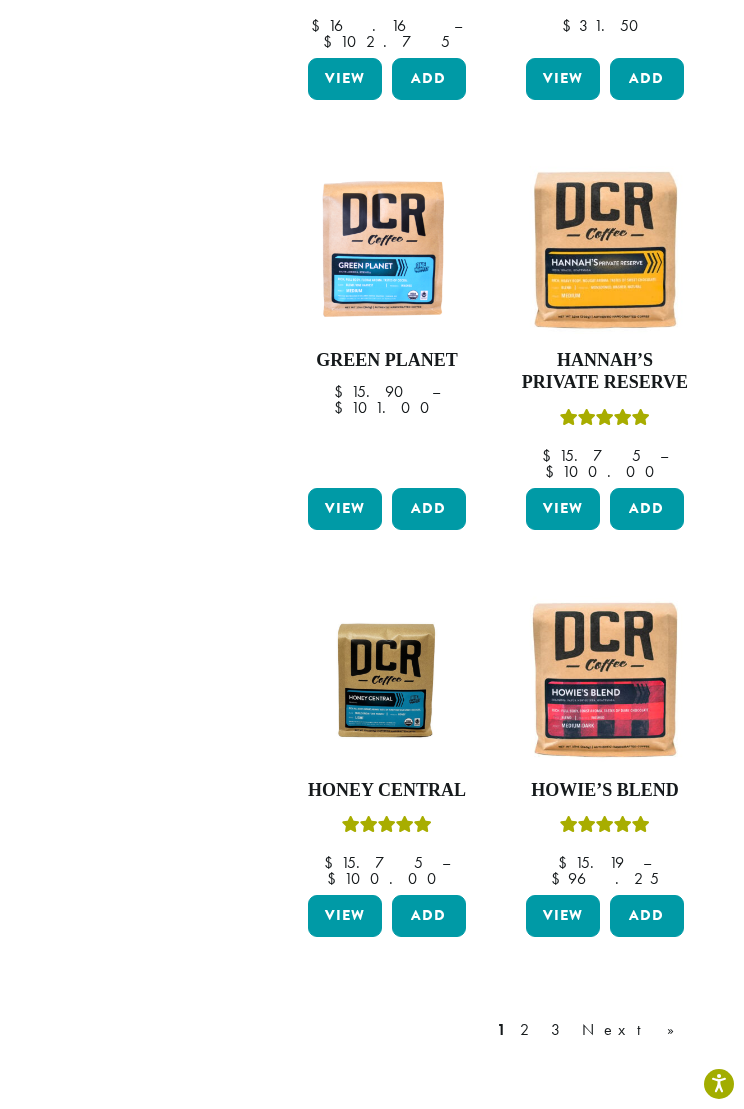 click on "Next »" at bounding box center [635, 1030] 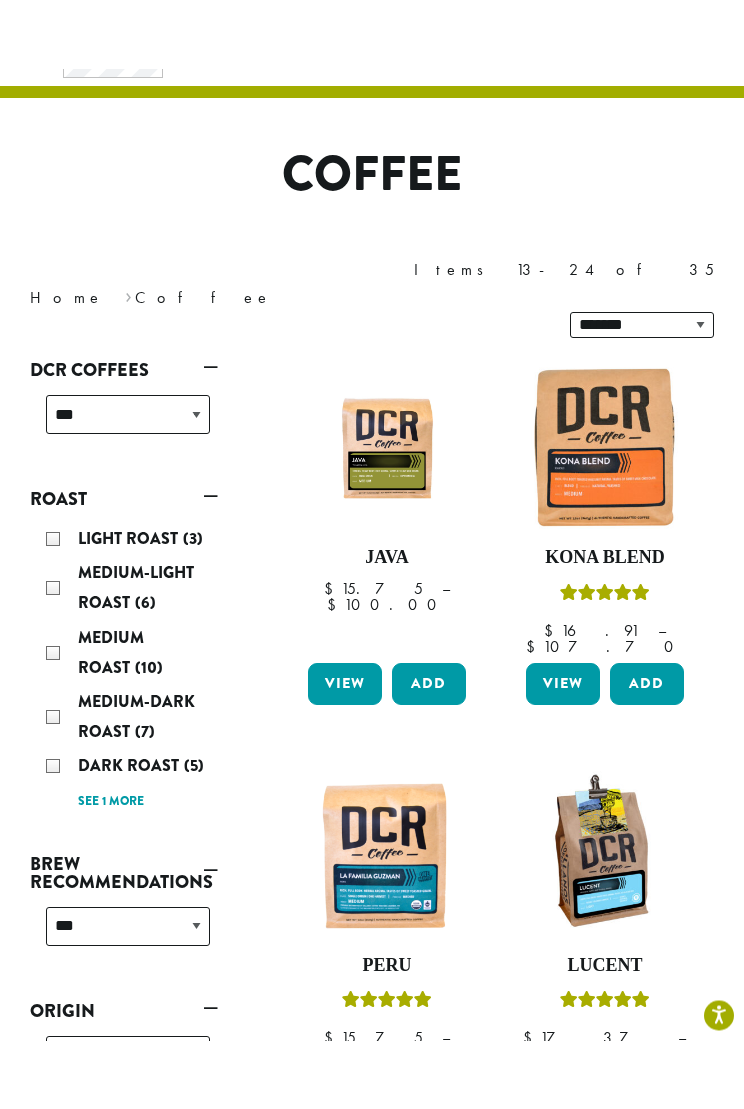 scroll, scrollTop: 108, scrollLeft: 0, axis: vertical 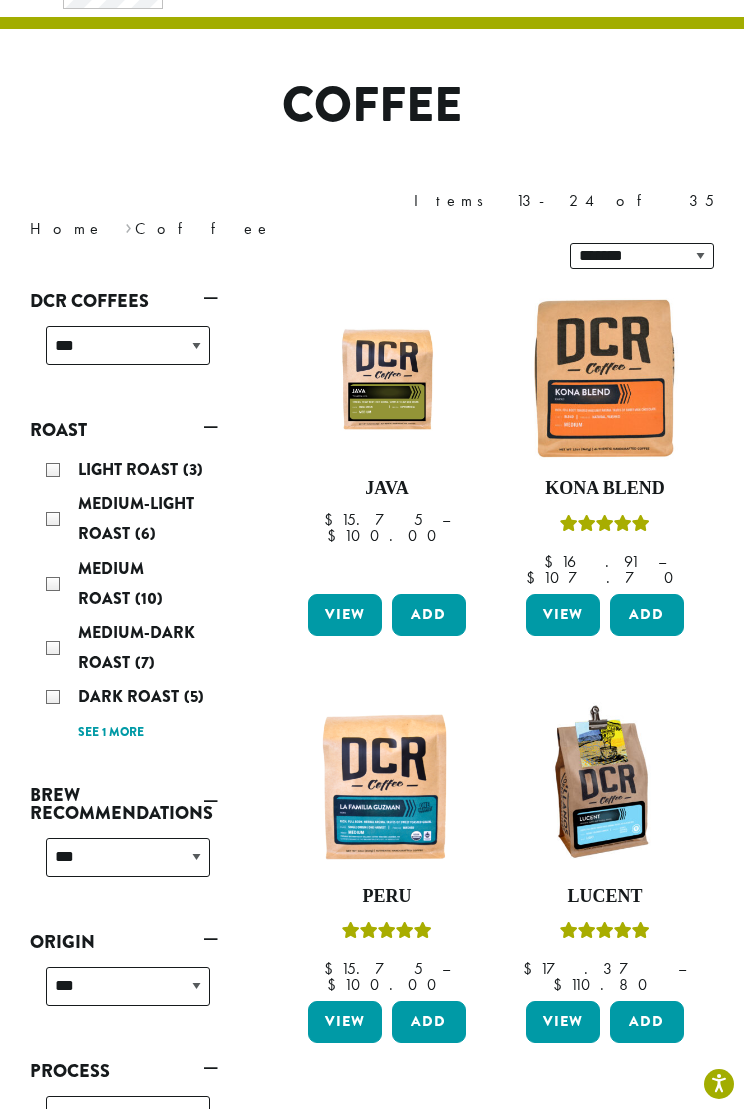 click at bounding box center (387, 378) 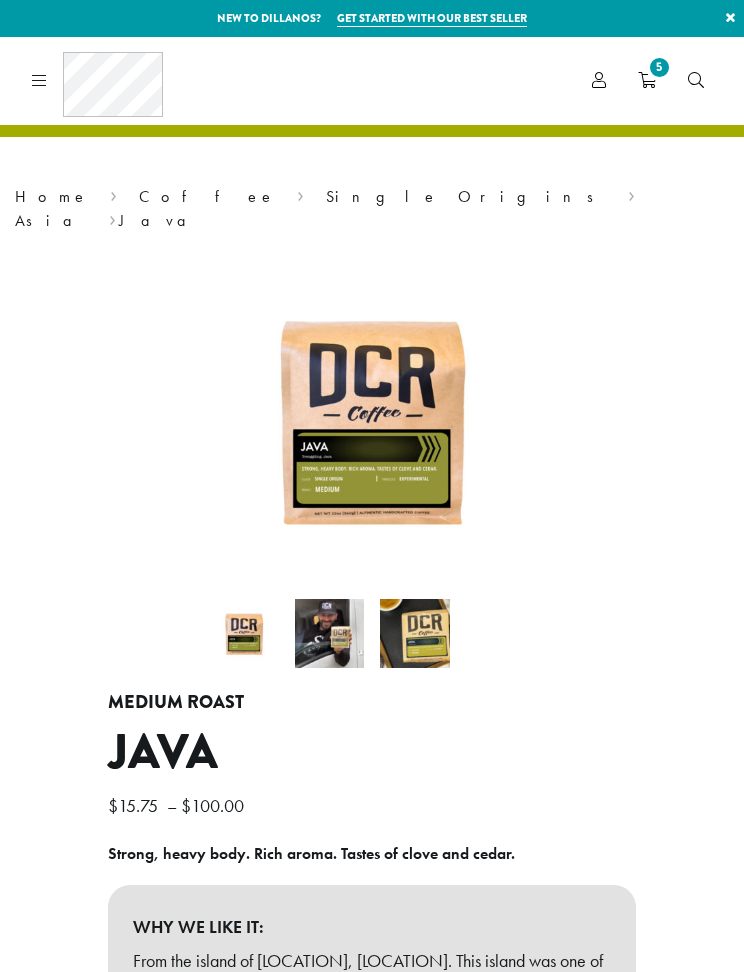 scroll, scrollTop: 0, scrollLeft: 0, axis: both 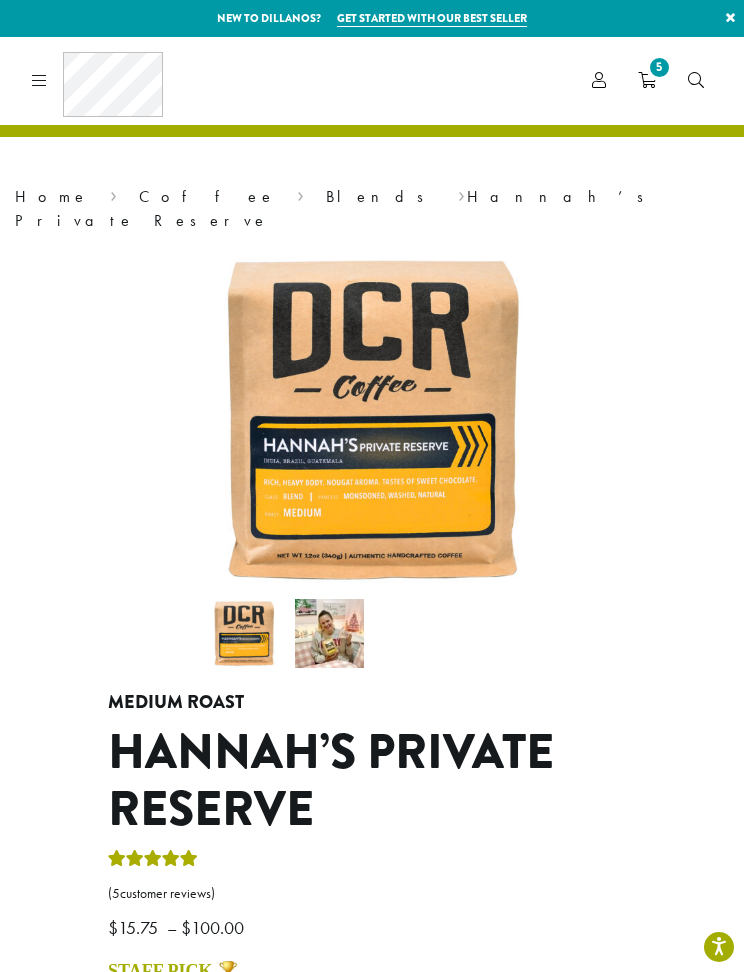 click on "Coffee" at bounding box center [207, 196] 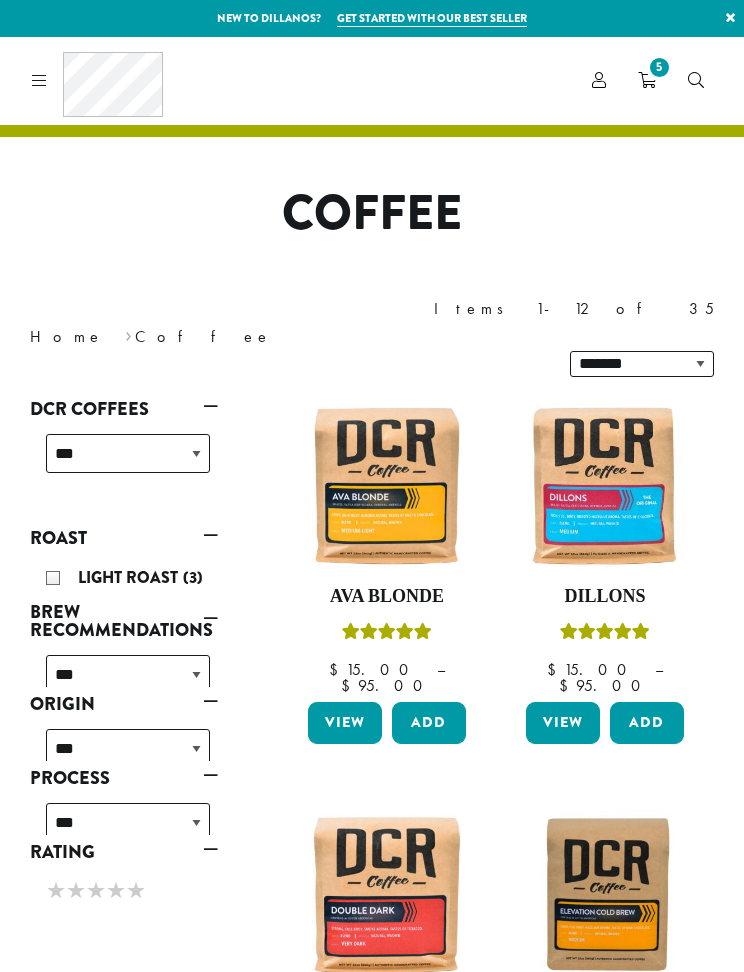scroll, scrollTop: 0, scrollLeft: 0, axis: both 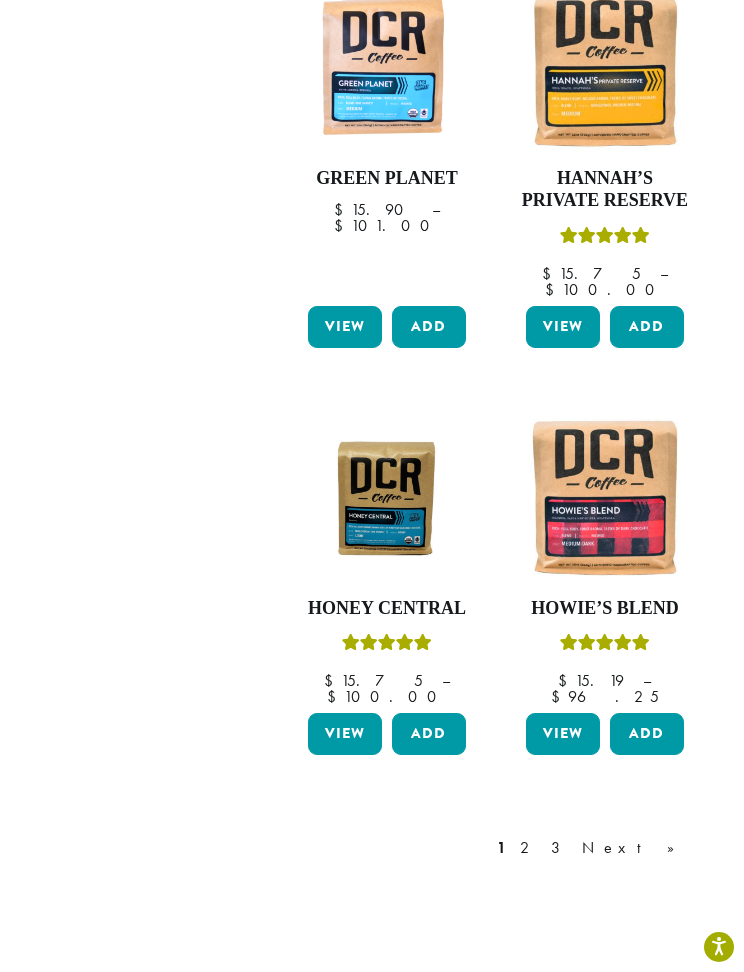 click on "Next »" at bounding box center (635, 848) 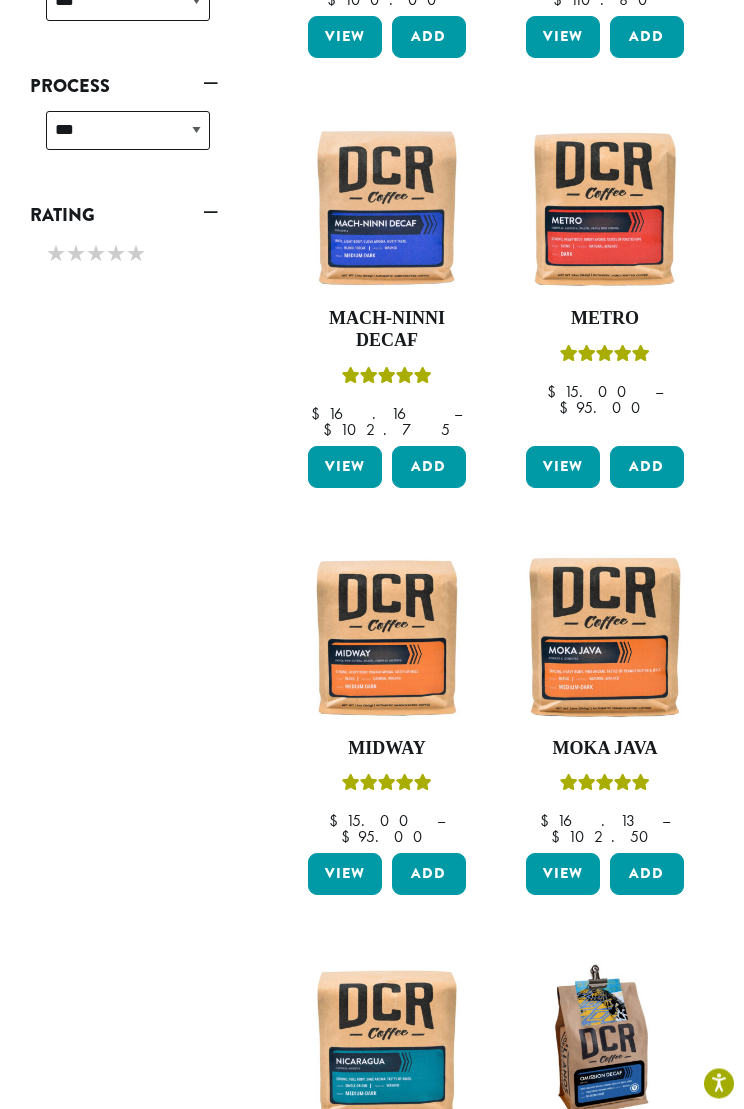 scroll, scrollTop: 1093, scrollLeft: 0, axis: vertical 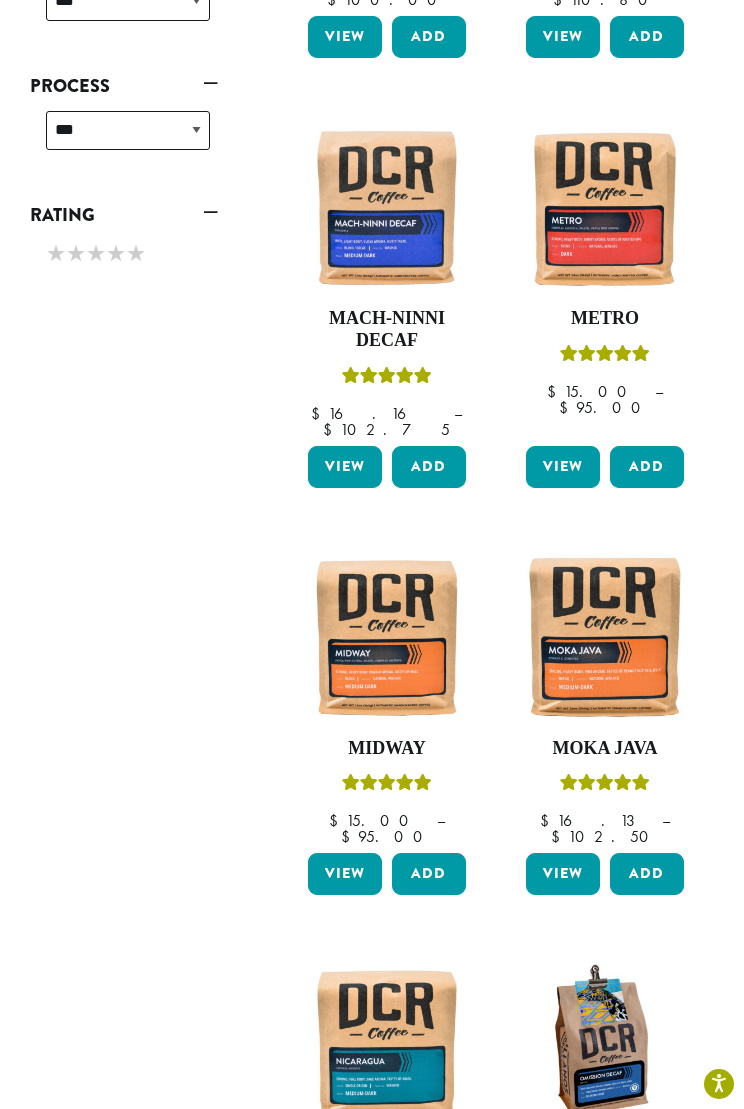 click on "Add" at bounding box center (647, 874) 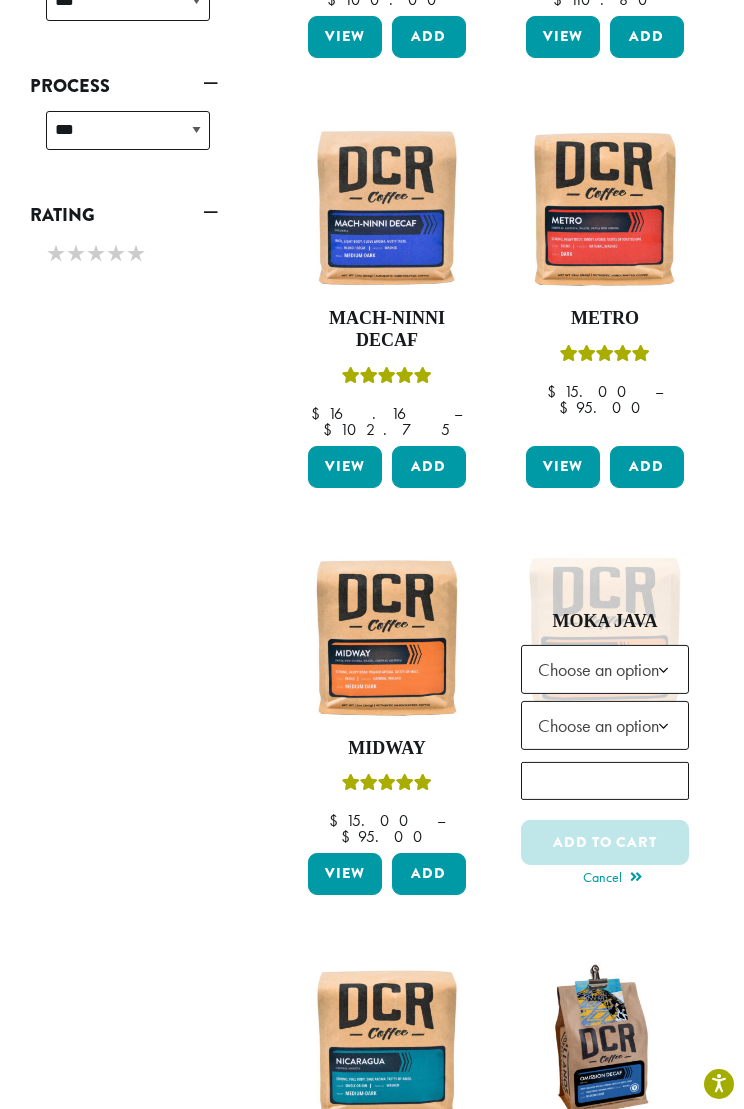 click 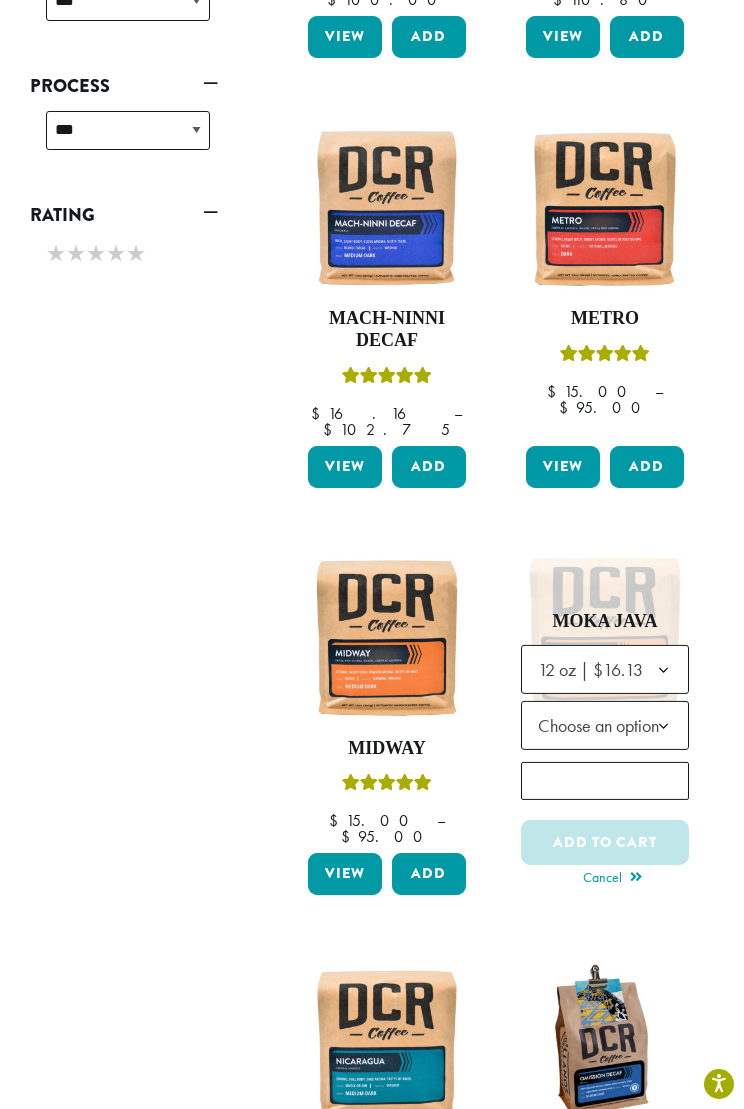 click 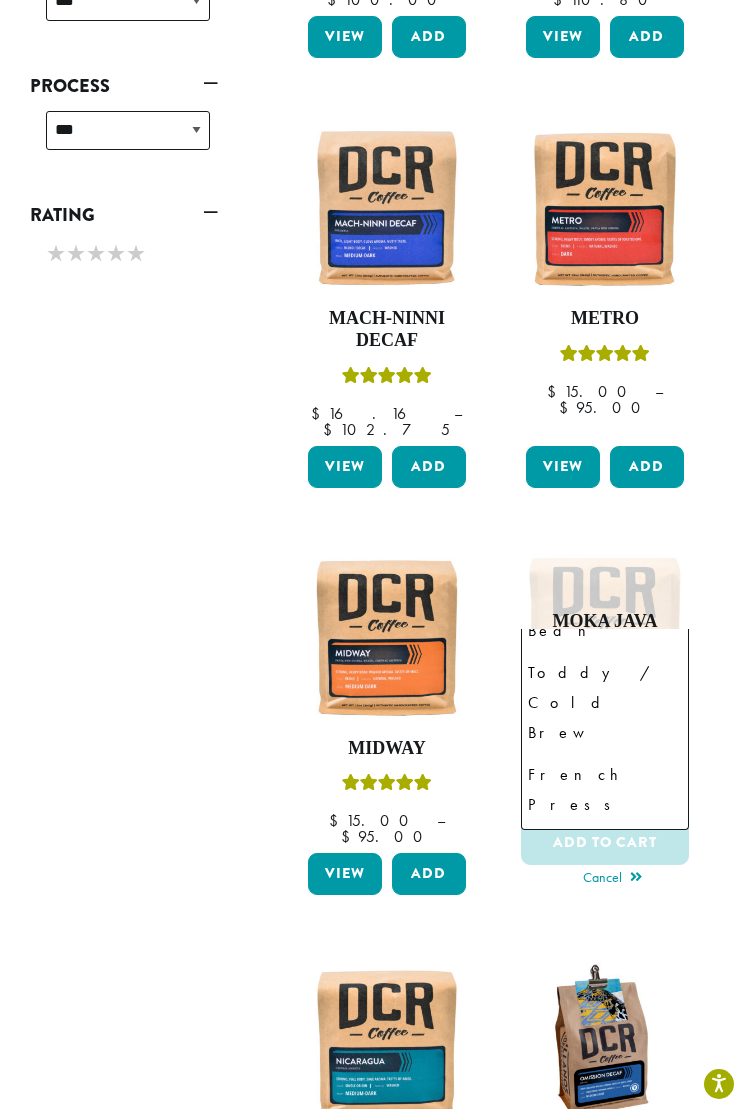 scroll, scrollTop: 156, scrollLeft: 0, axis: vertical 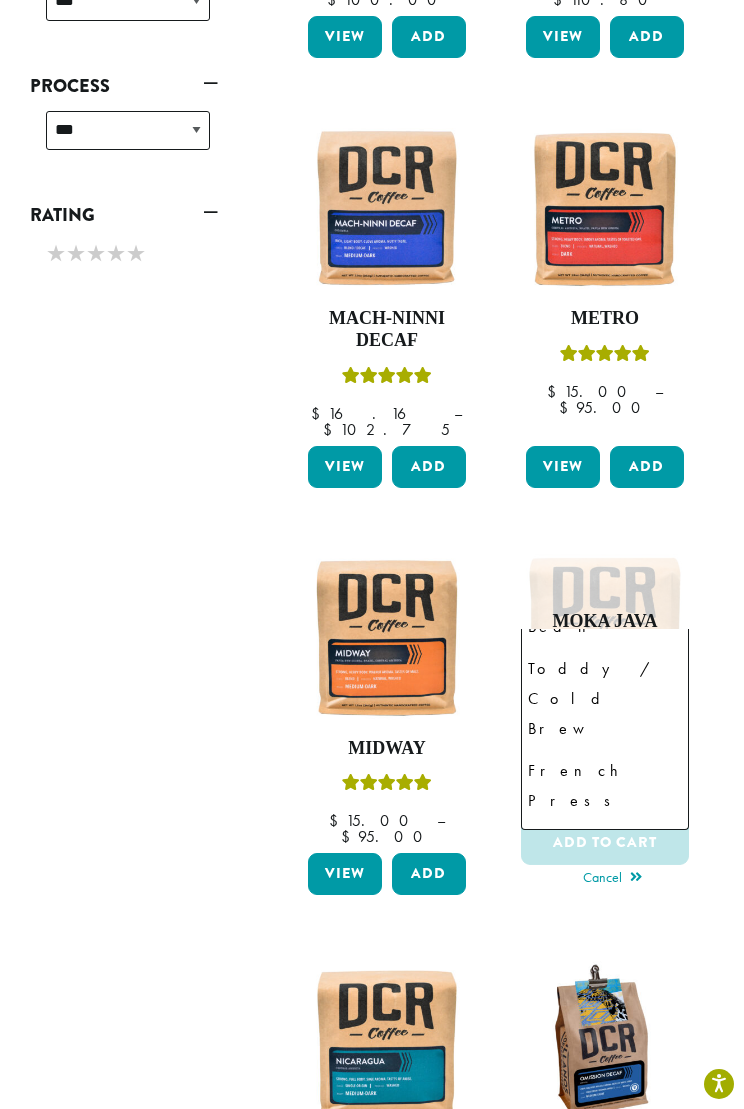 select on "*********" 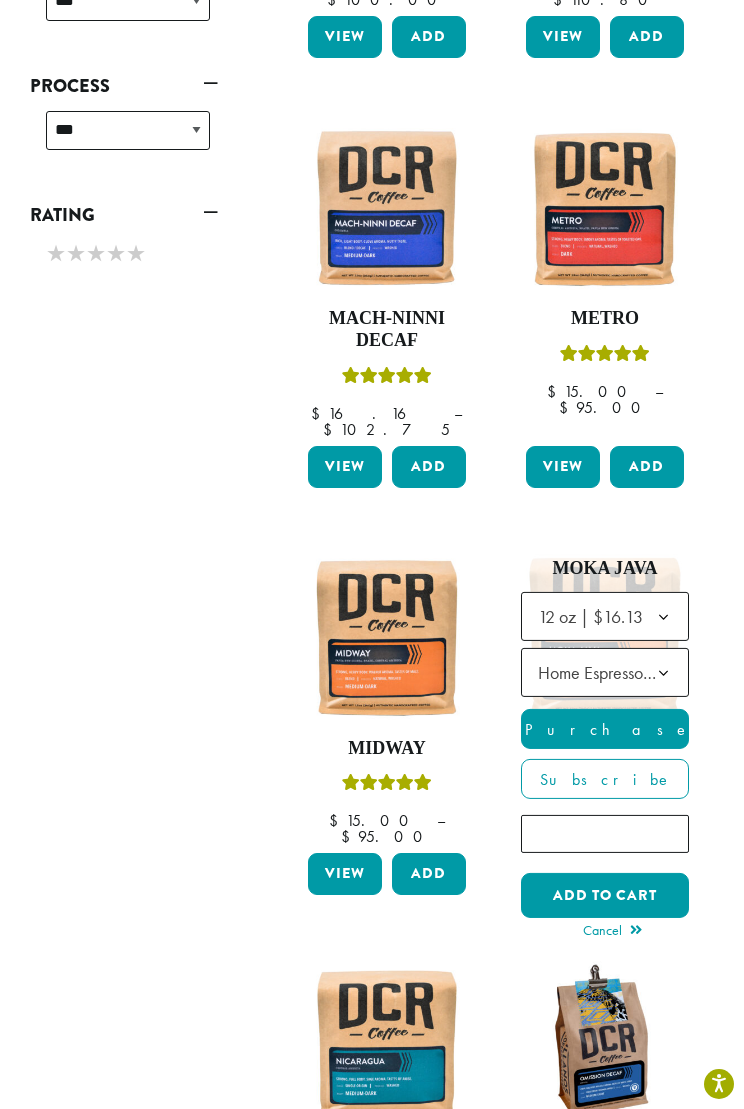 click on "Purchase" 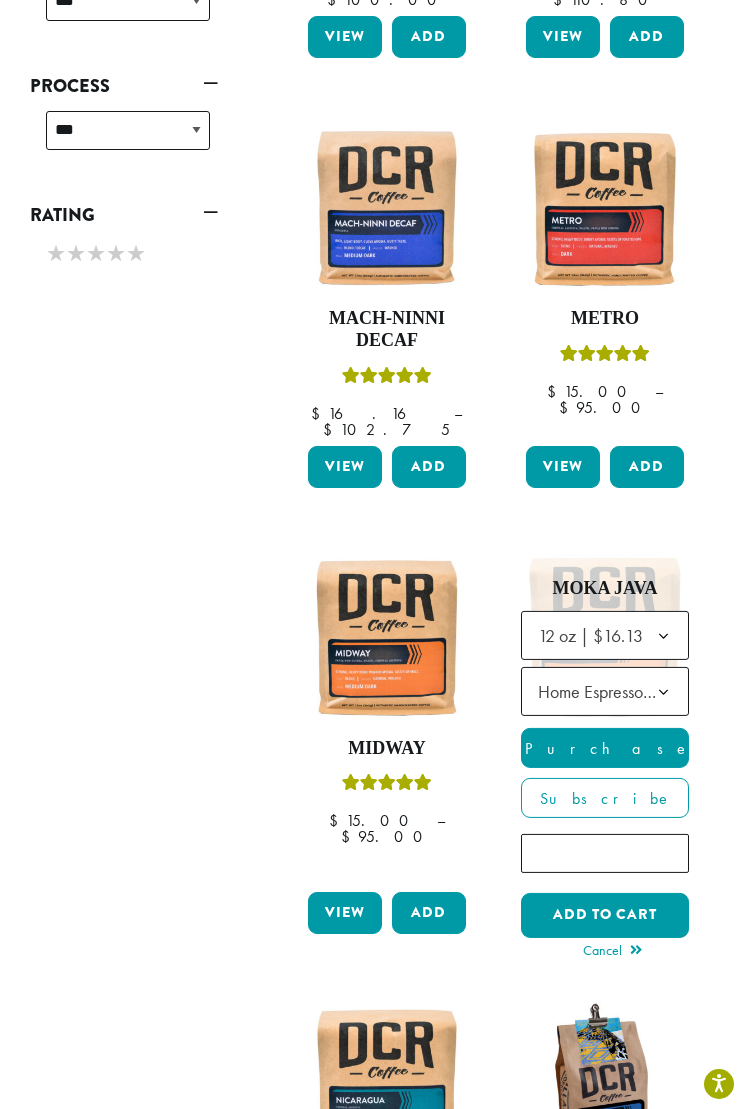 click on "Add to cart" 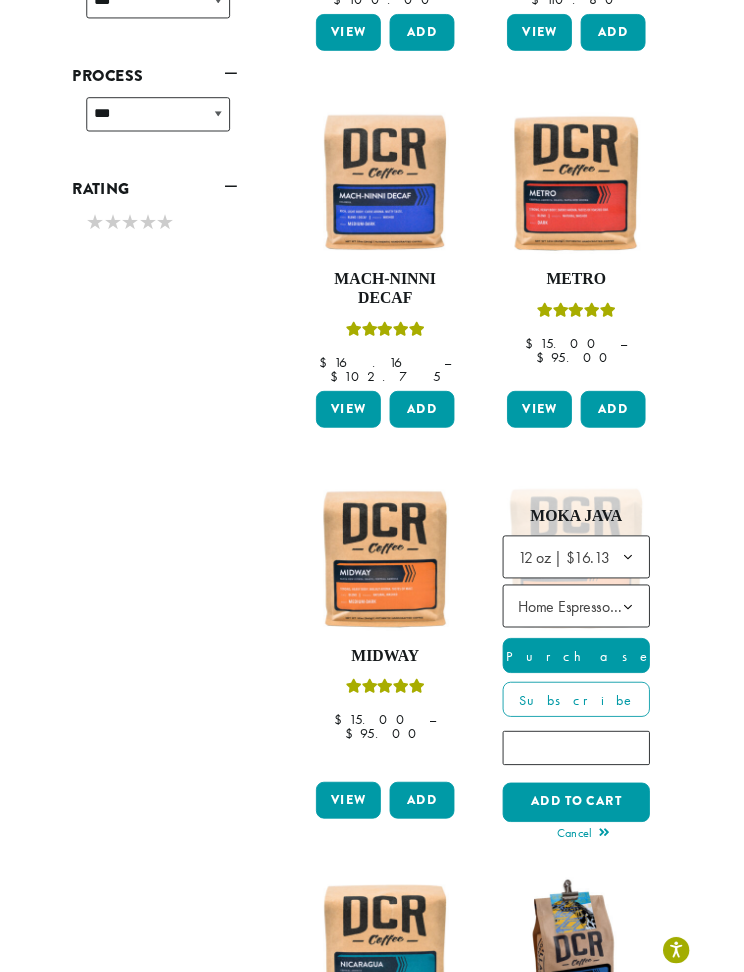 scroll, scrollTop: 1149, scrollLeft: 0, axis: vertical 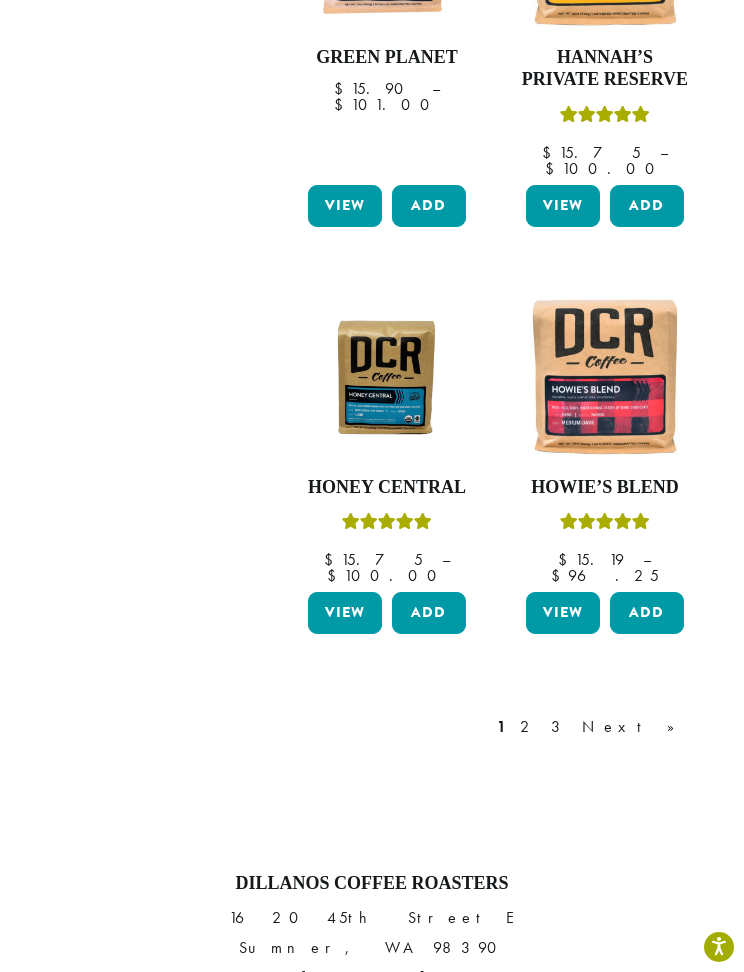 click on "3" at bounding box center [559, 727] 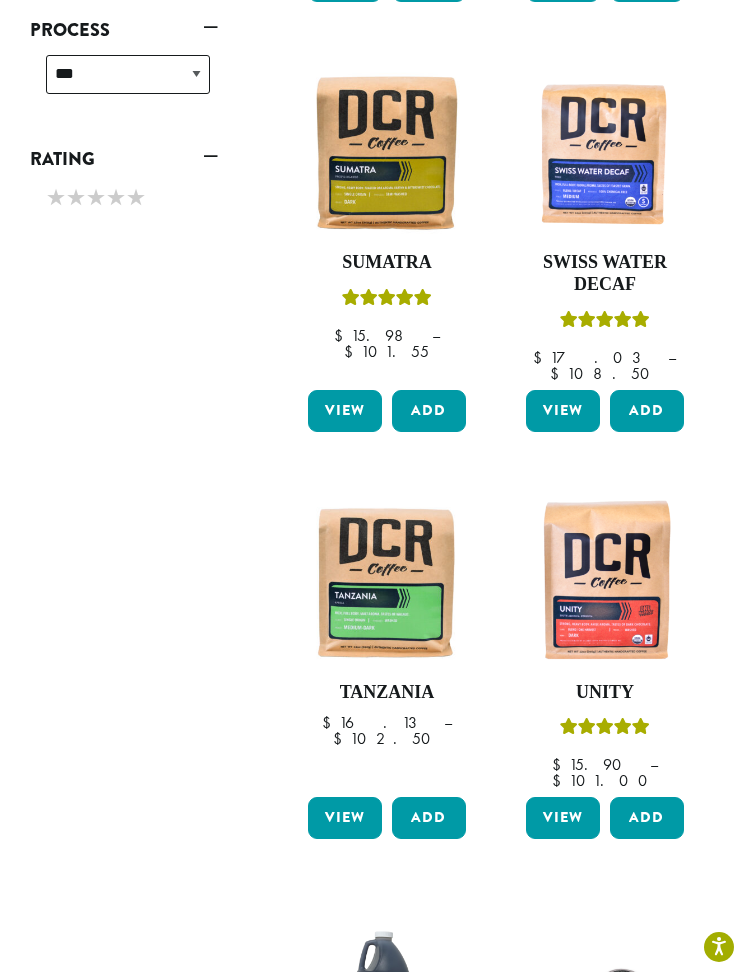 scroll, scrollTop: 1058, scrollLeft: 0, axis: vertical 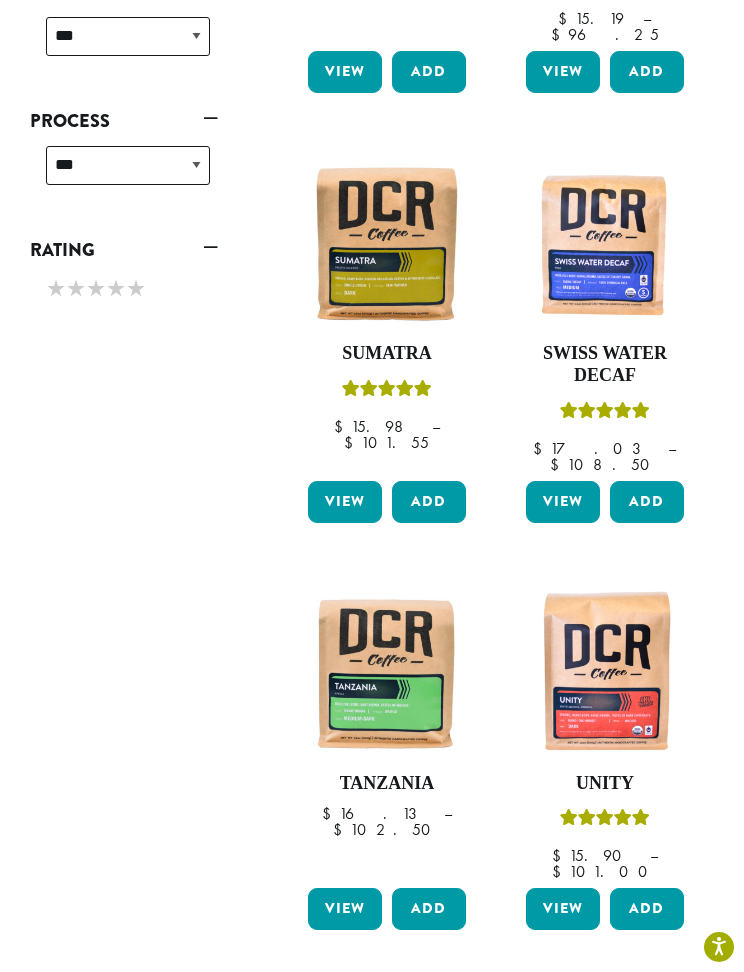 click at bounding box center [605, 673] 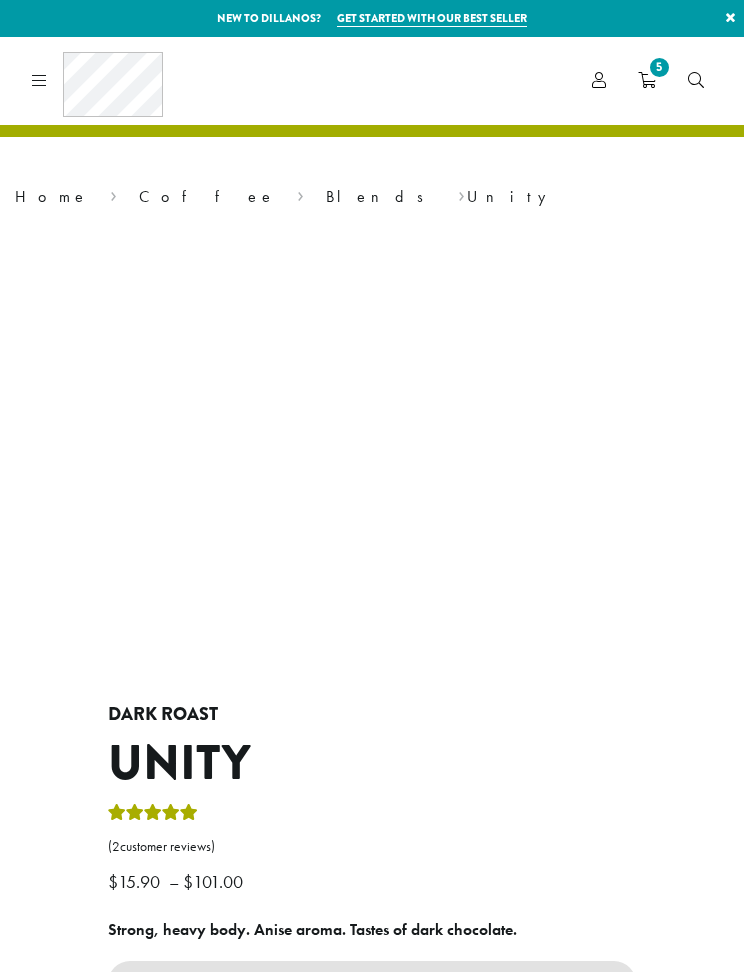 scroll, scrollTop: 0, scrollLeft: 0, axis: both 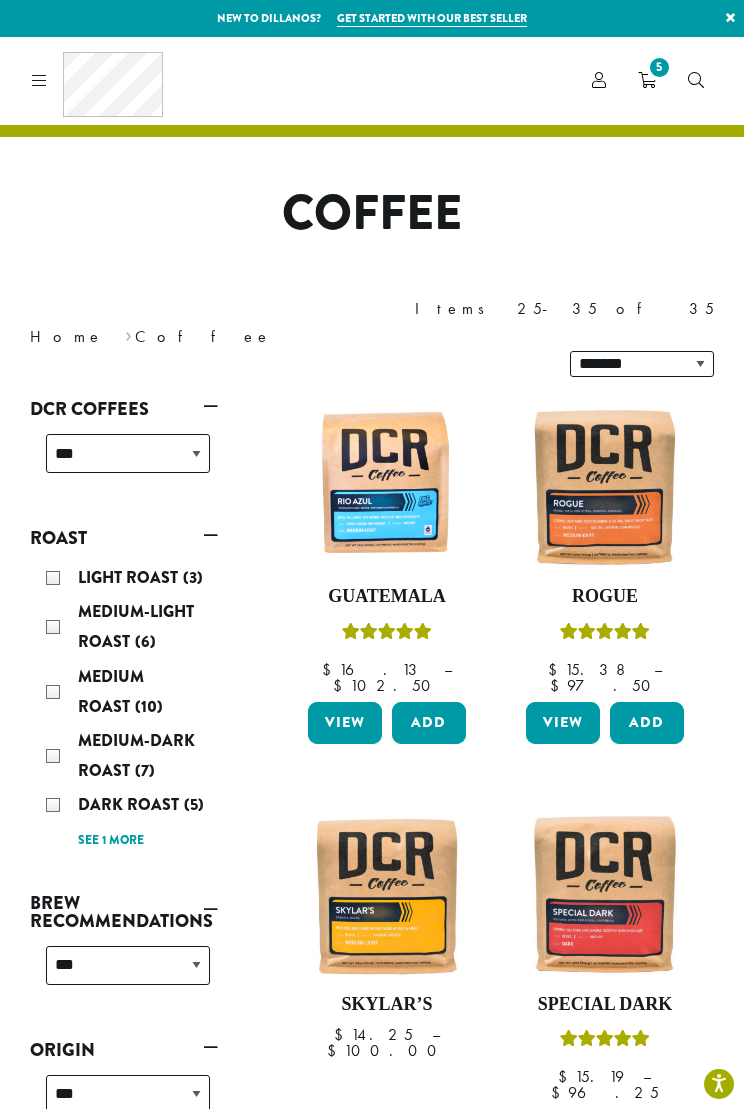 click on "5" at bounding box center [647, 80] 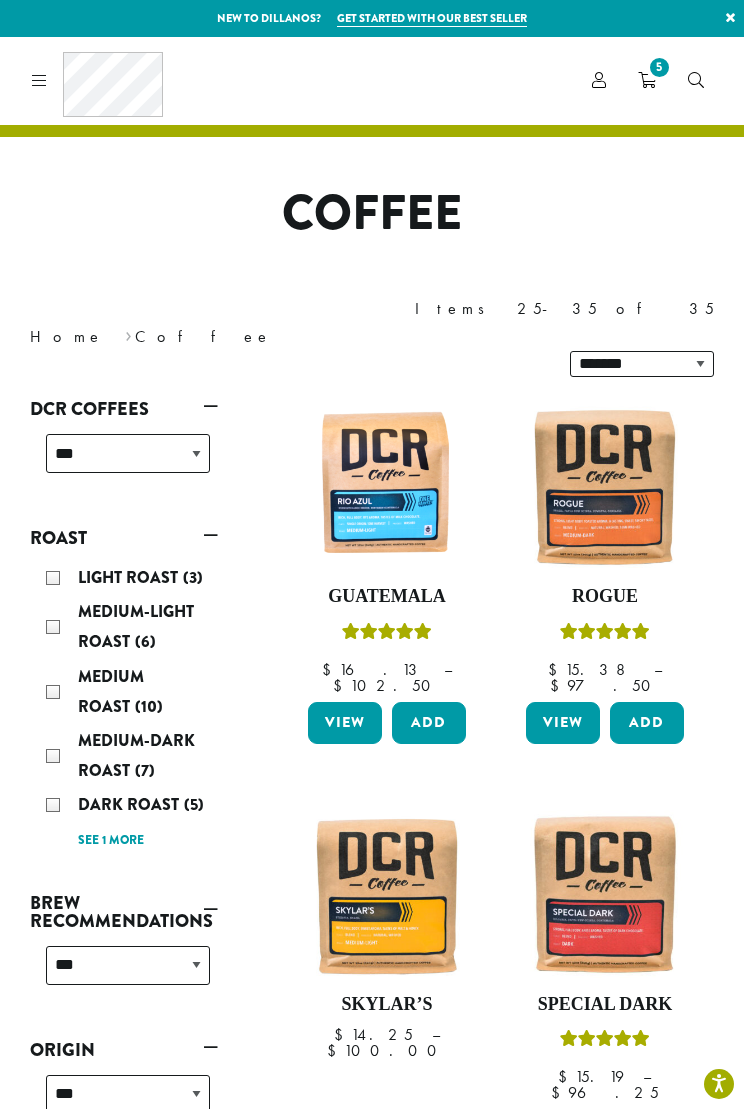 click on "5" at bounding box center [647, 80] 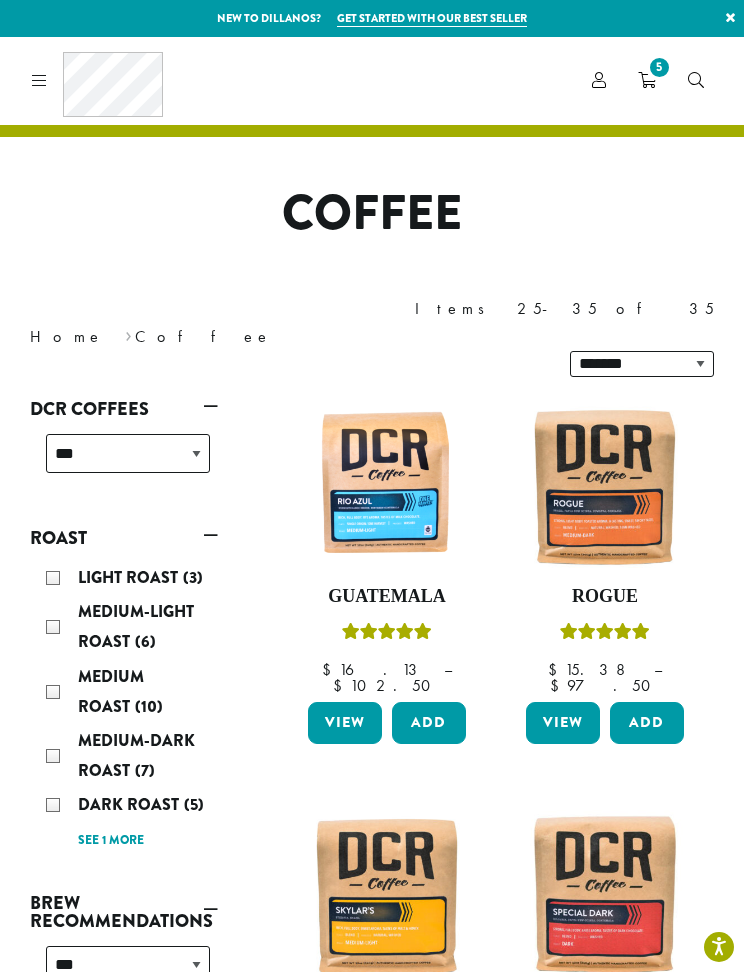click on "5" at bounding box center (647, 80) 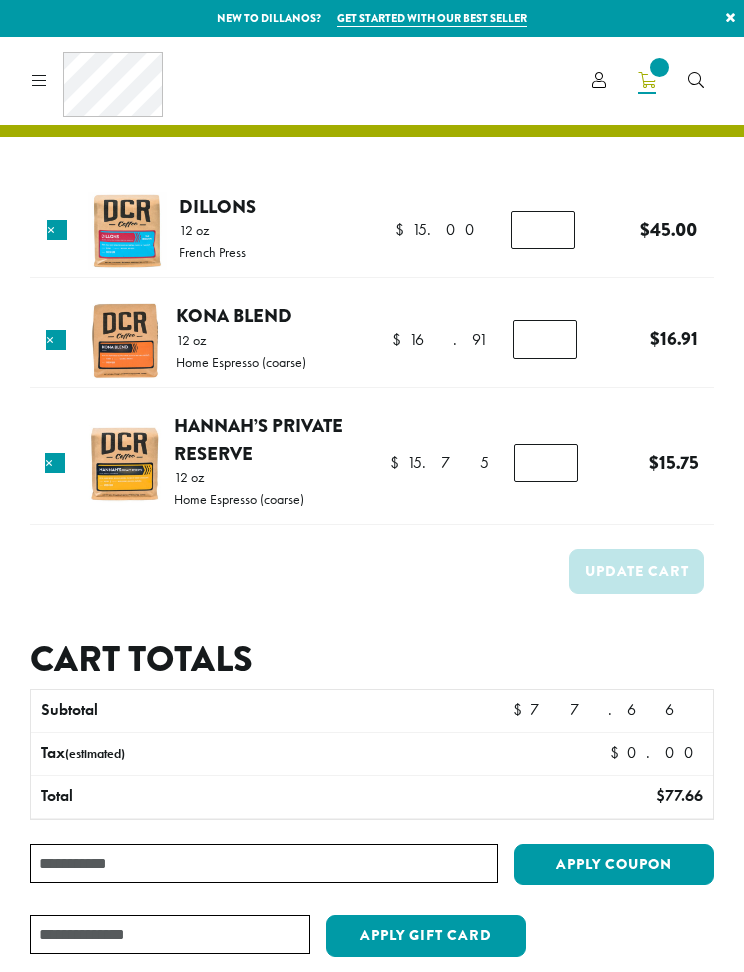 scroll, scrollTop: 0, scrollLeft: 0, axis: both 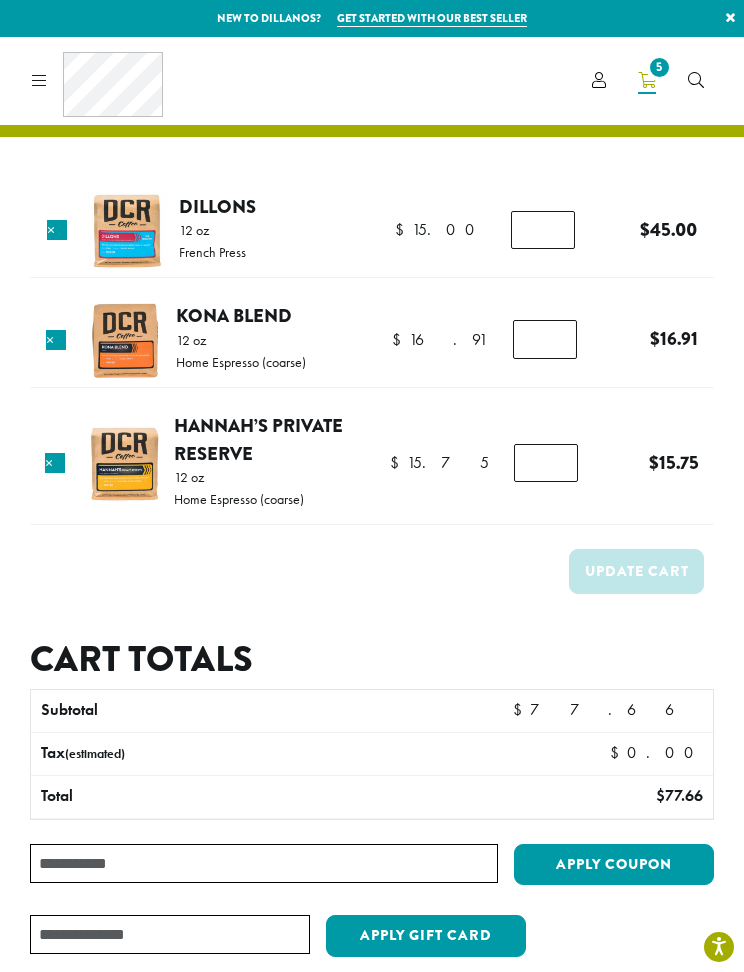 click on "*" at bounding box center (543, 230) 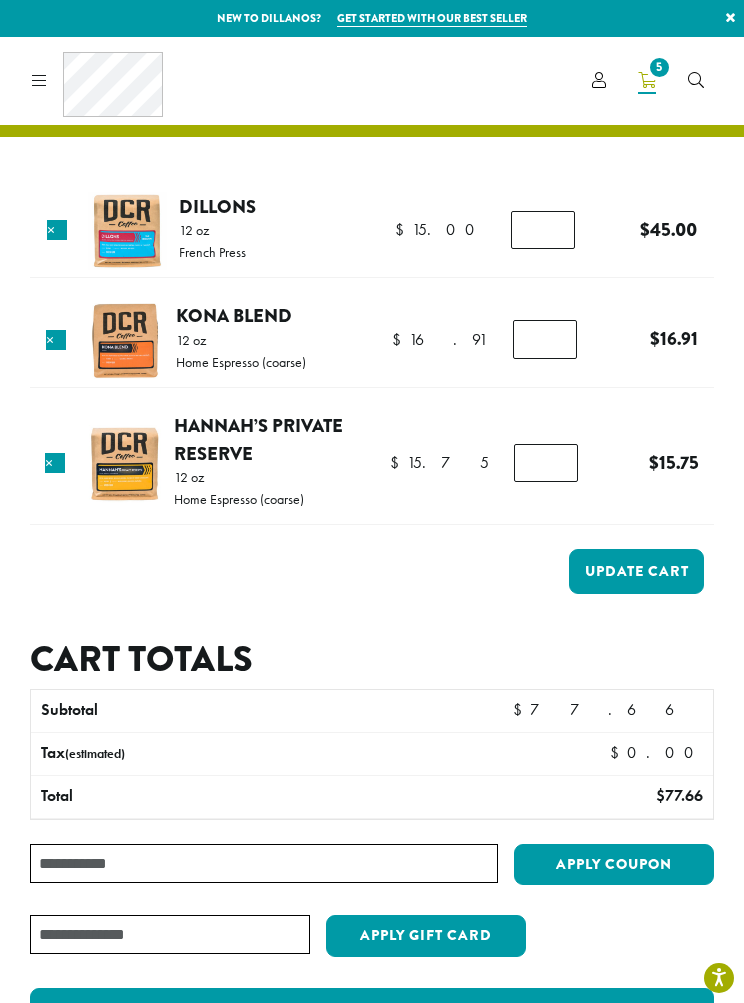 type on "*" 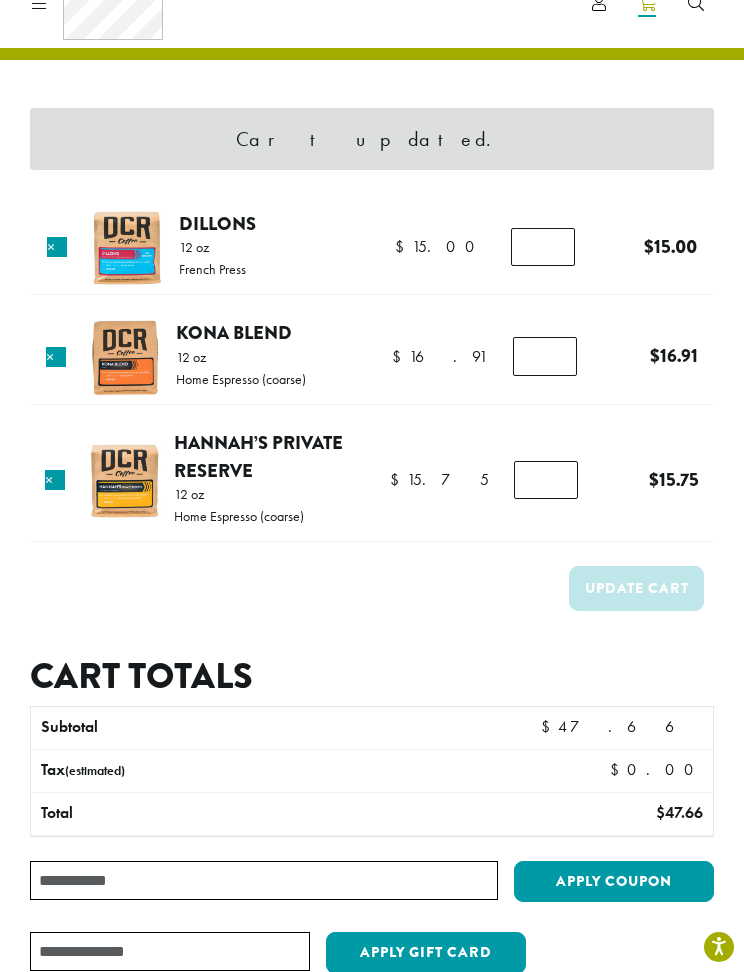 scroll, scrollTop: 0, scrollLeft: 0, axis: both 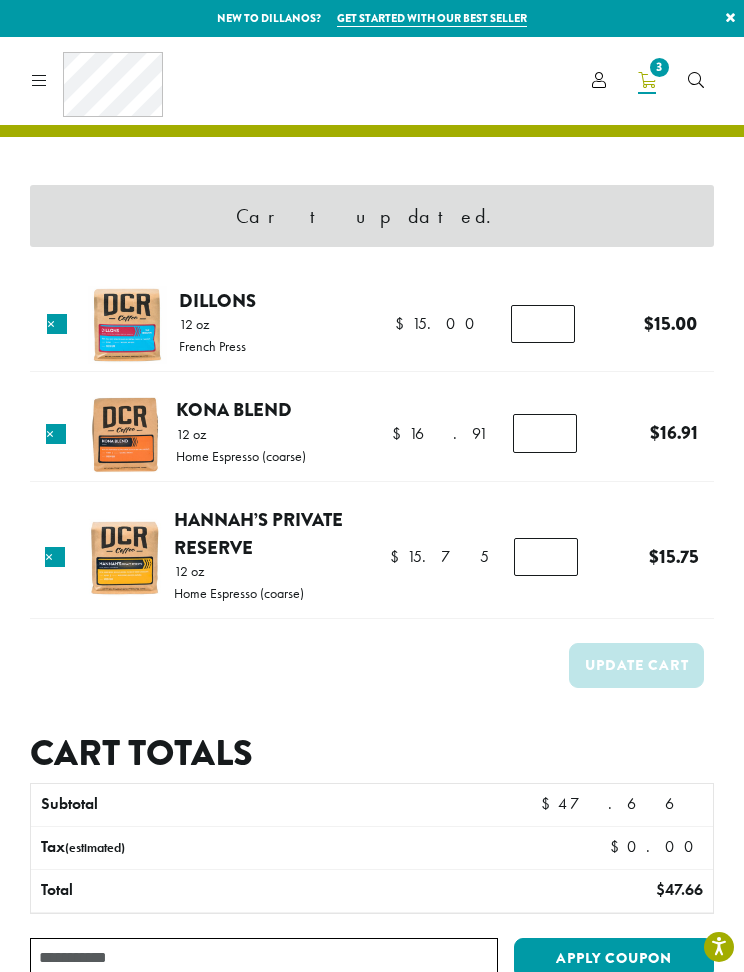 click on "Dillons" at bounding box center [217, 300] 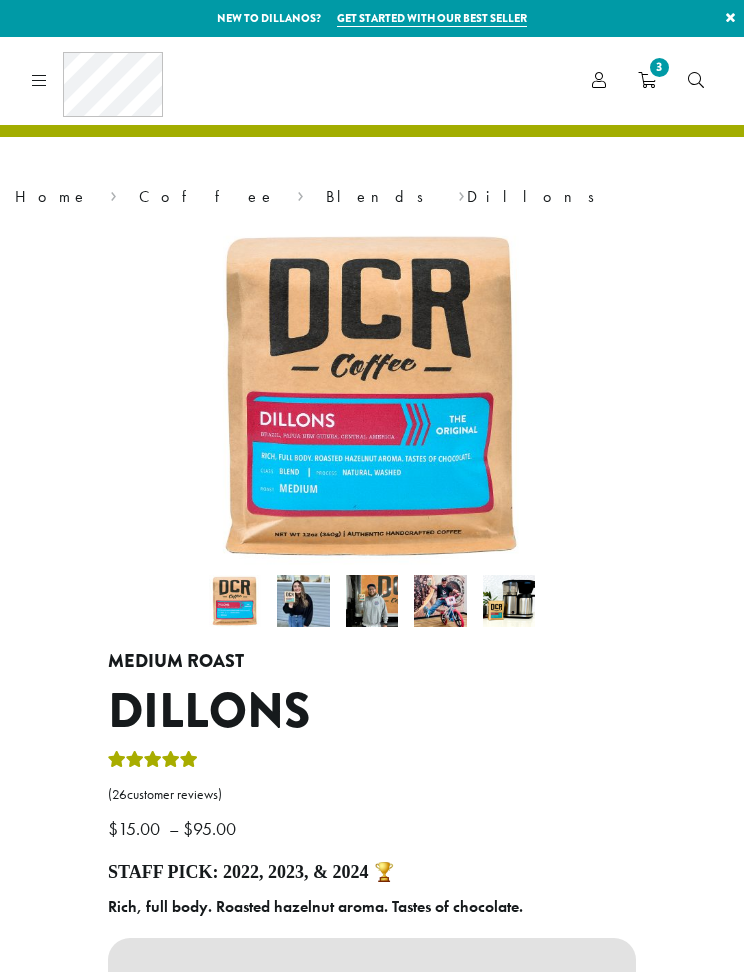 scroll, scrollTop: 0, scrollLeft: 0, axis: both 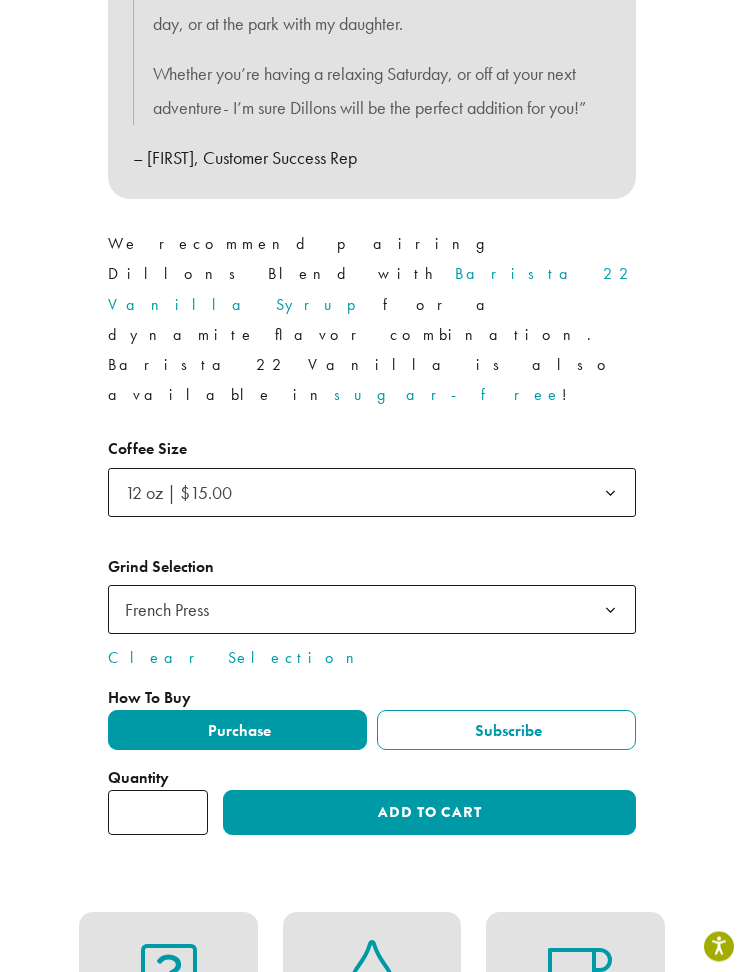 click on "12 oz | $15.00" 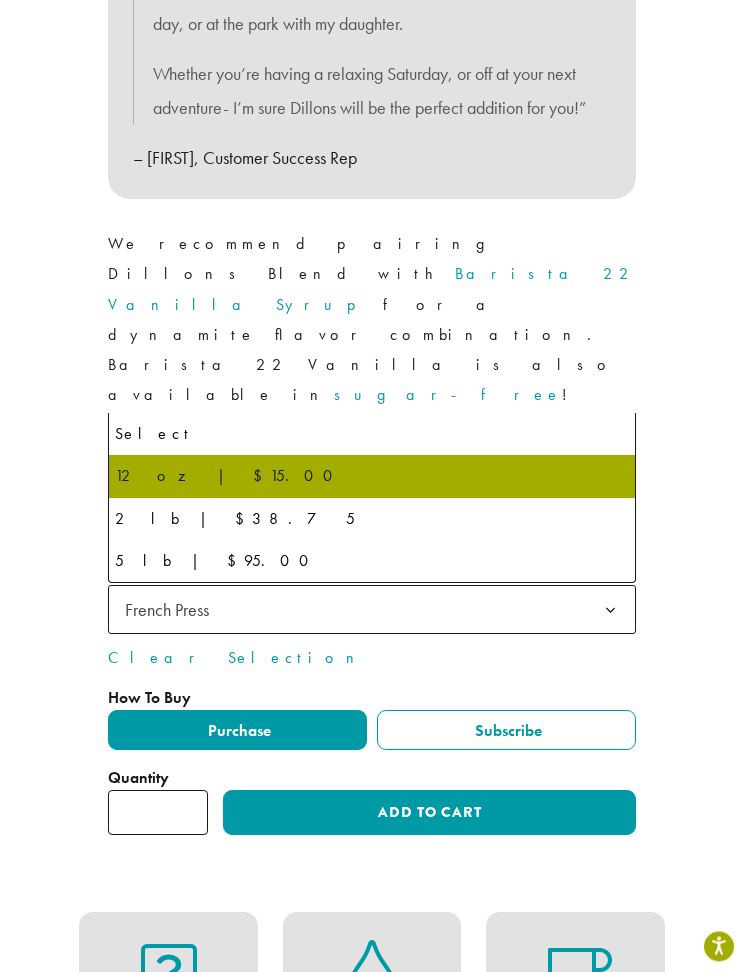 scroll, scrollTop: 1100, scrollLeft: 0, axis: vertical 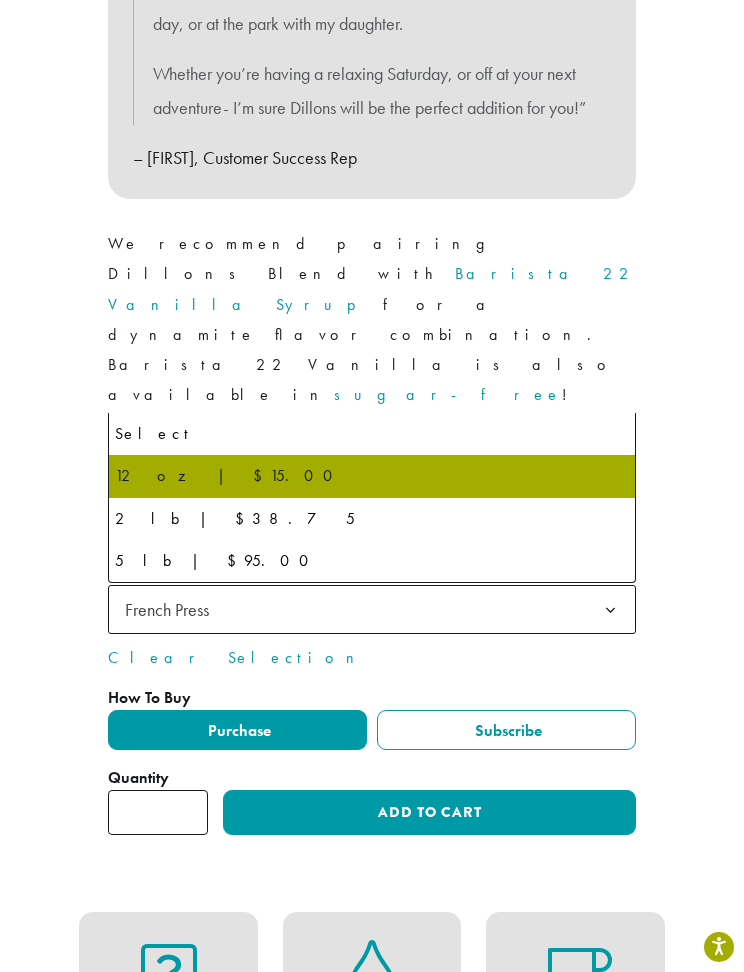 click on "12 oz | $15.00" 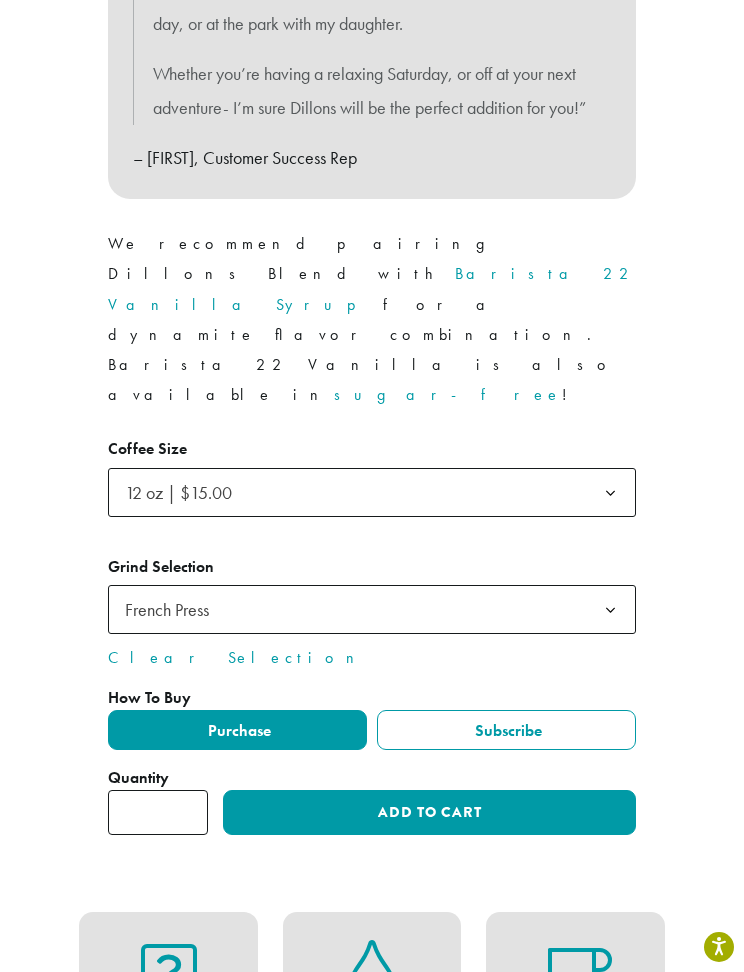 click on "French Press" 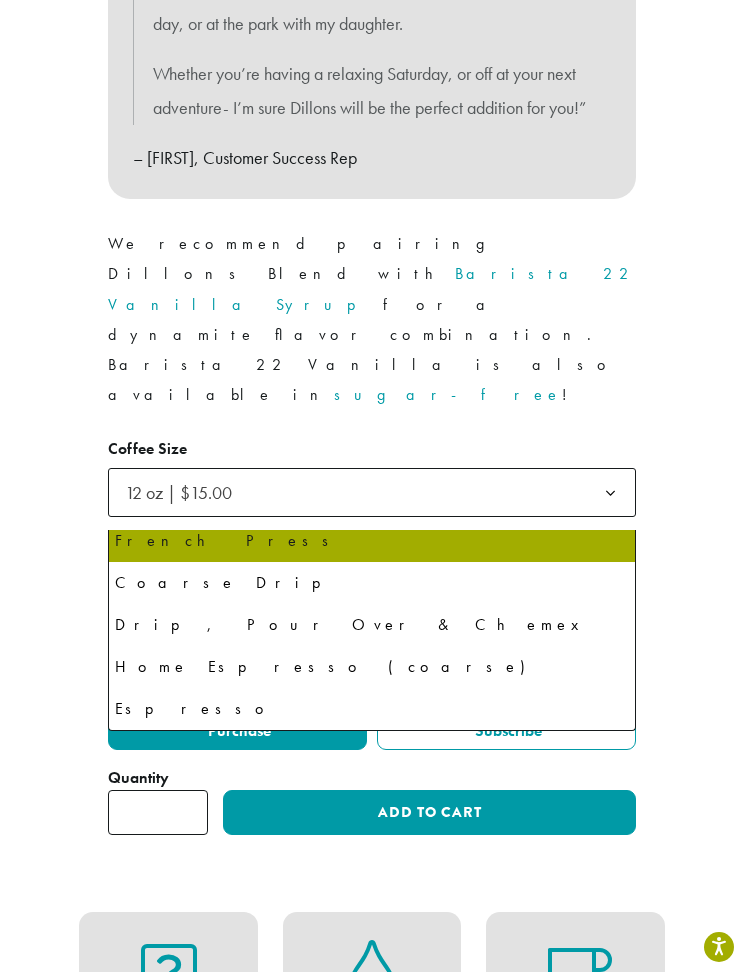 scroll, scrollTop: 136, scrollLeft: 0, axis: vertical 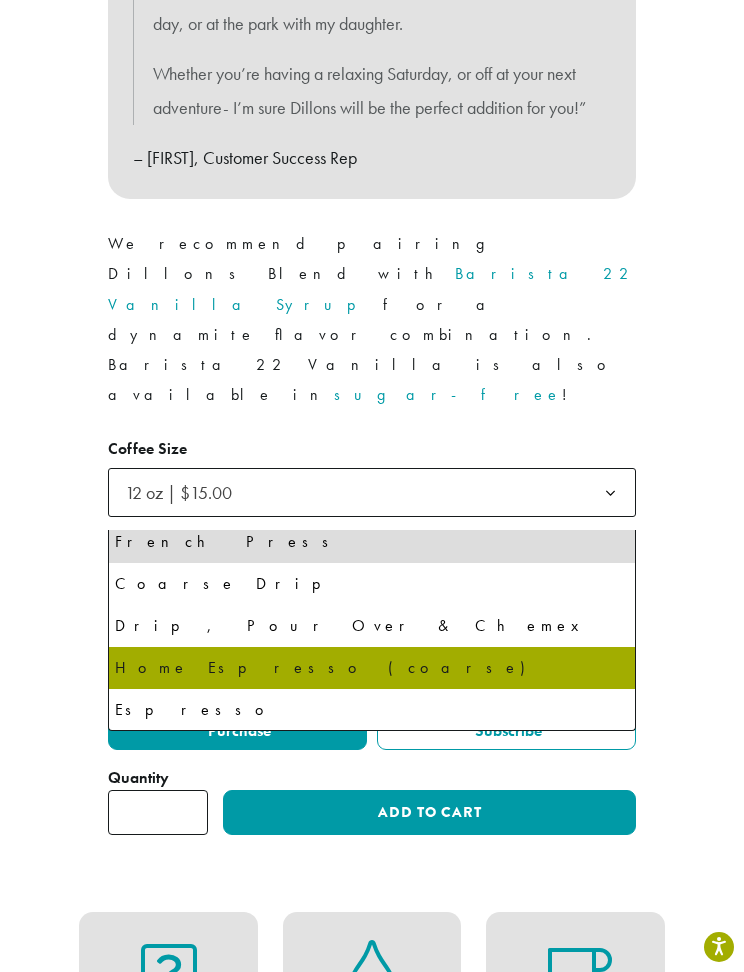 select on "**********" 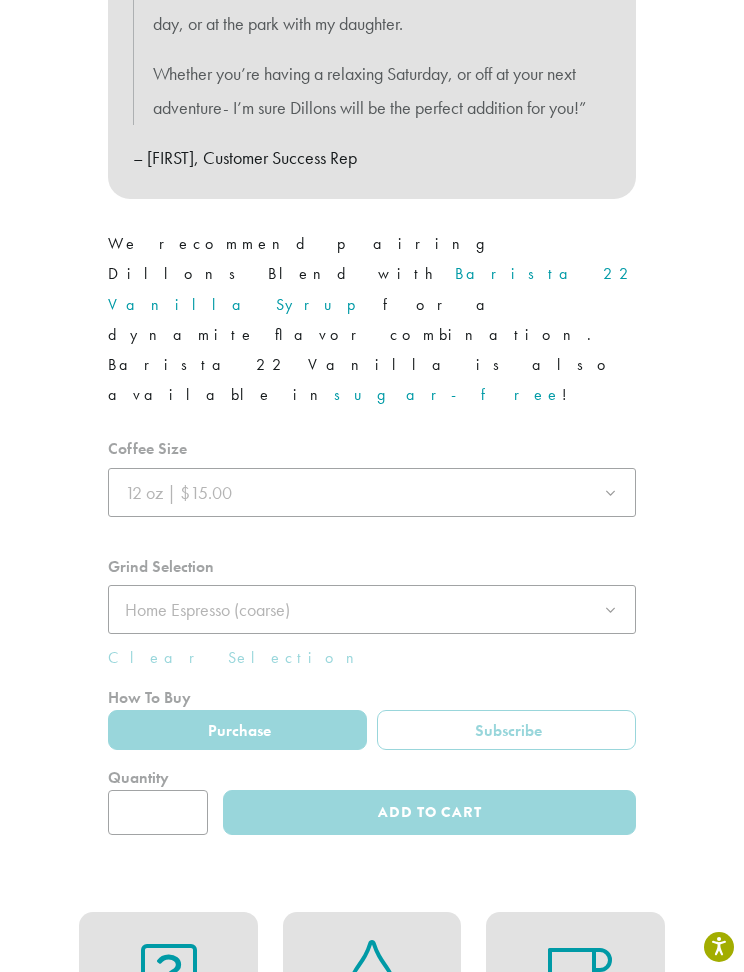 click 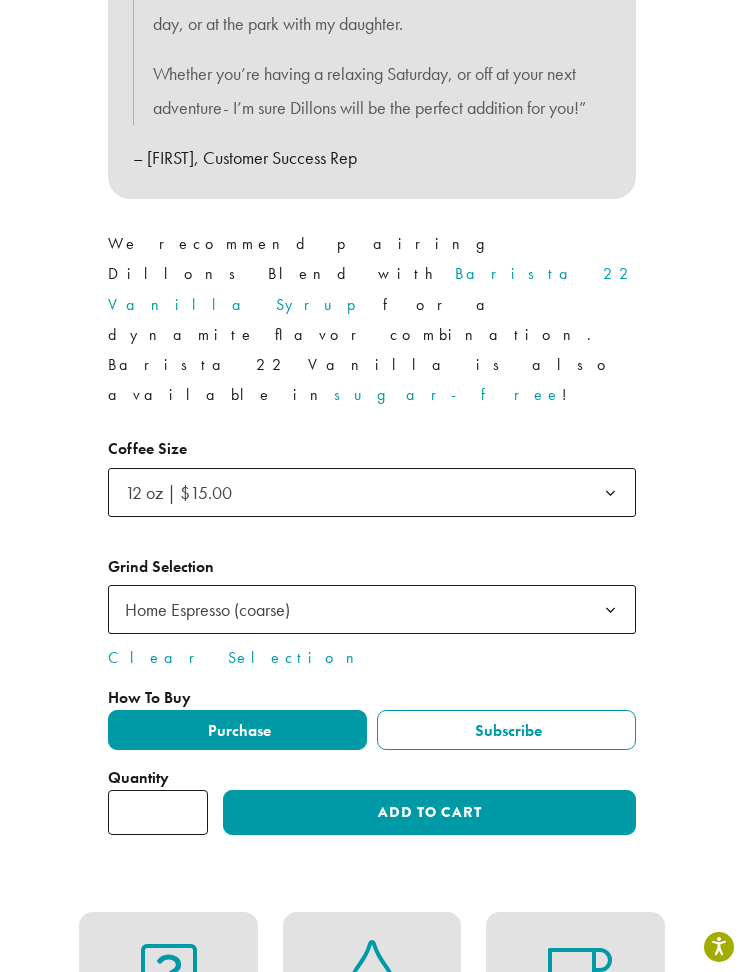 click on "Purchase" 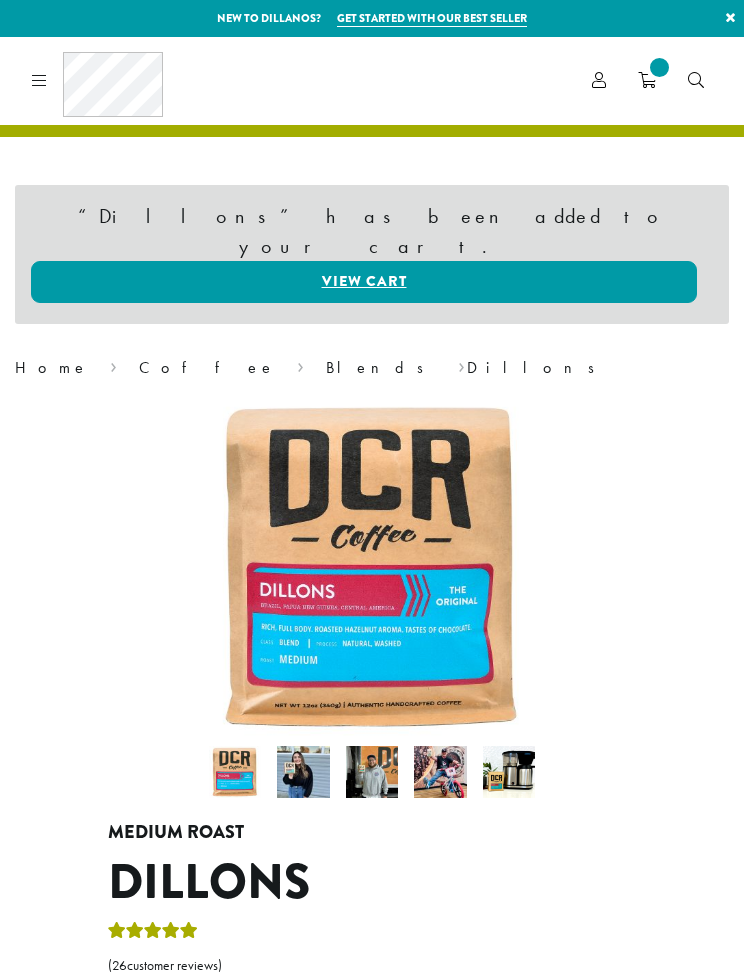 scroll, scrollTop: 0, scrollLeft: 0, axis: both 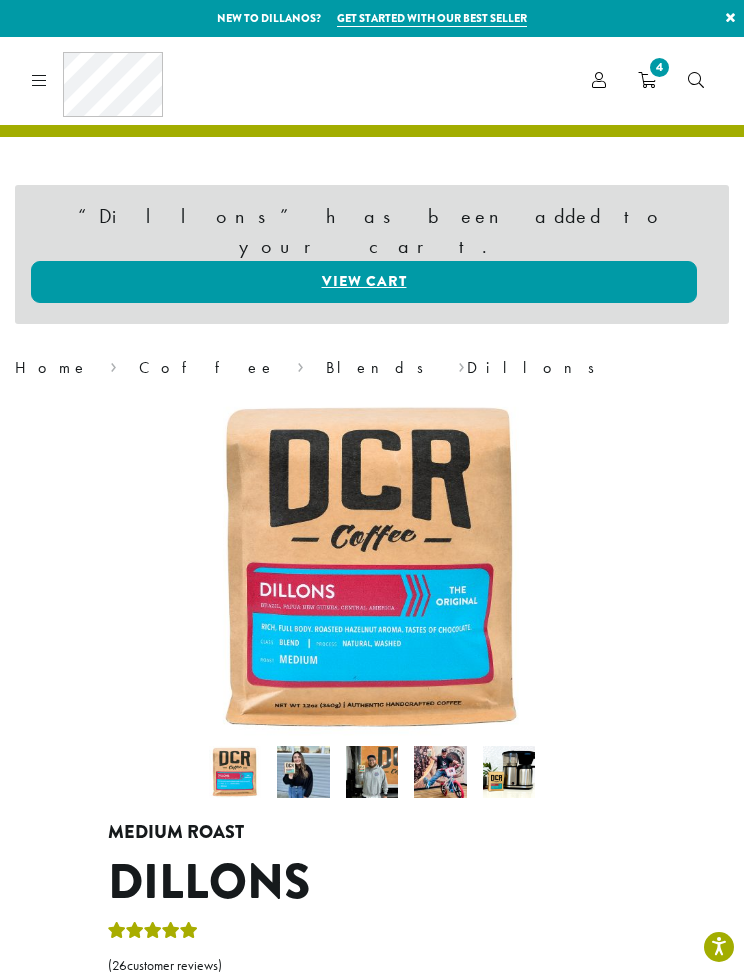 click on "View cart" at bounding box center [364, 282] 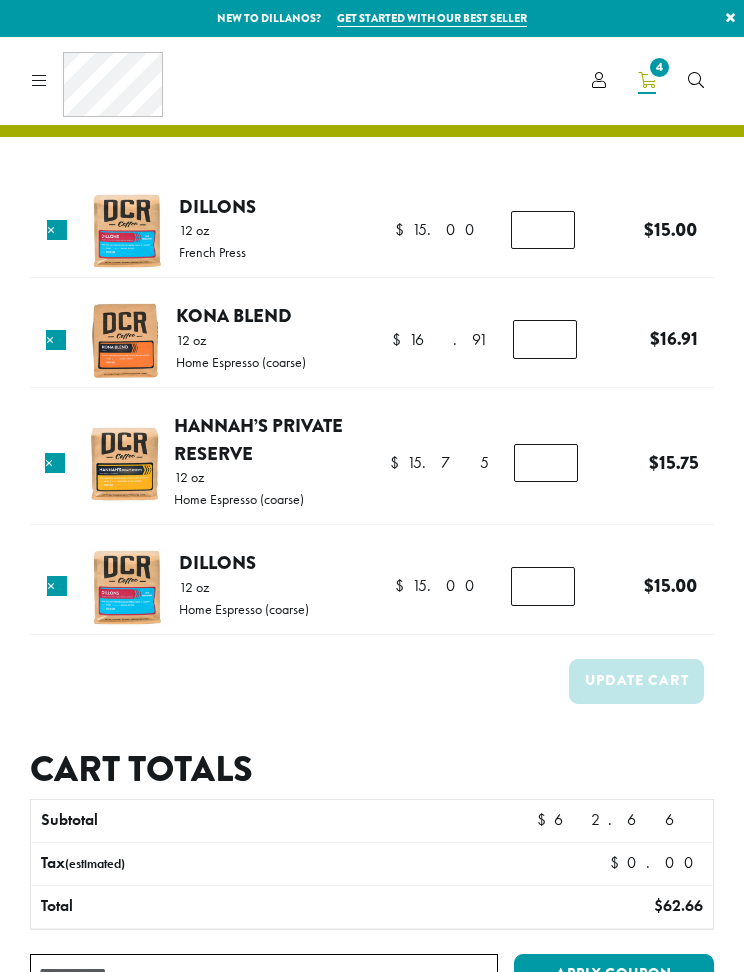 scroll, scrollTop: 0, scrollLeft: 0, axis: both 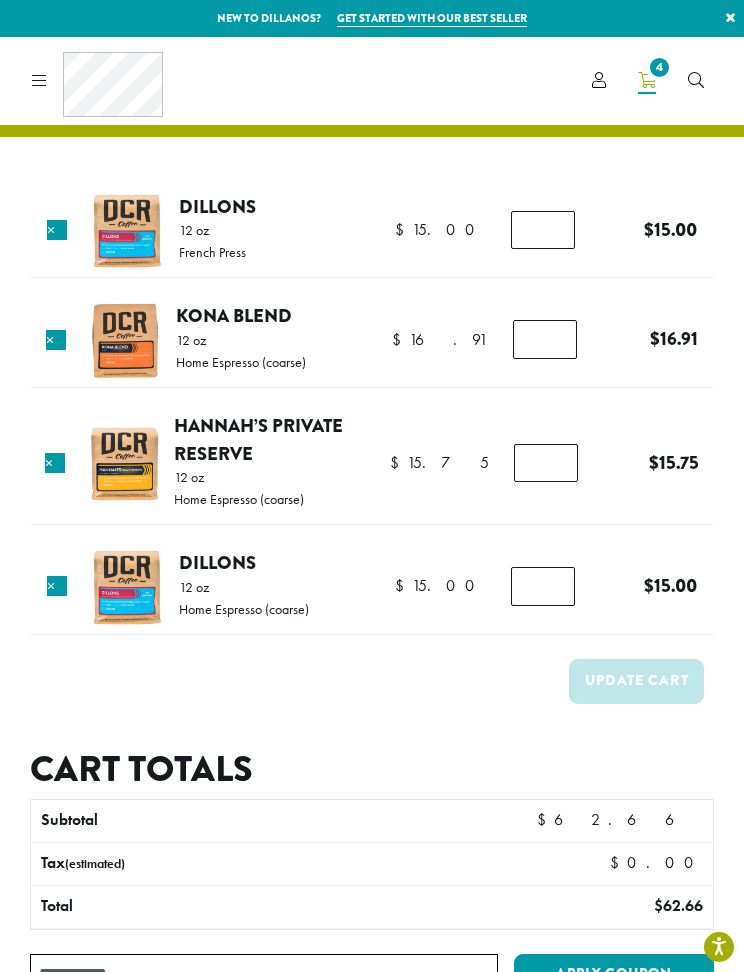 click on "×" at bounding box center (57, 230) 